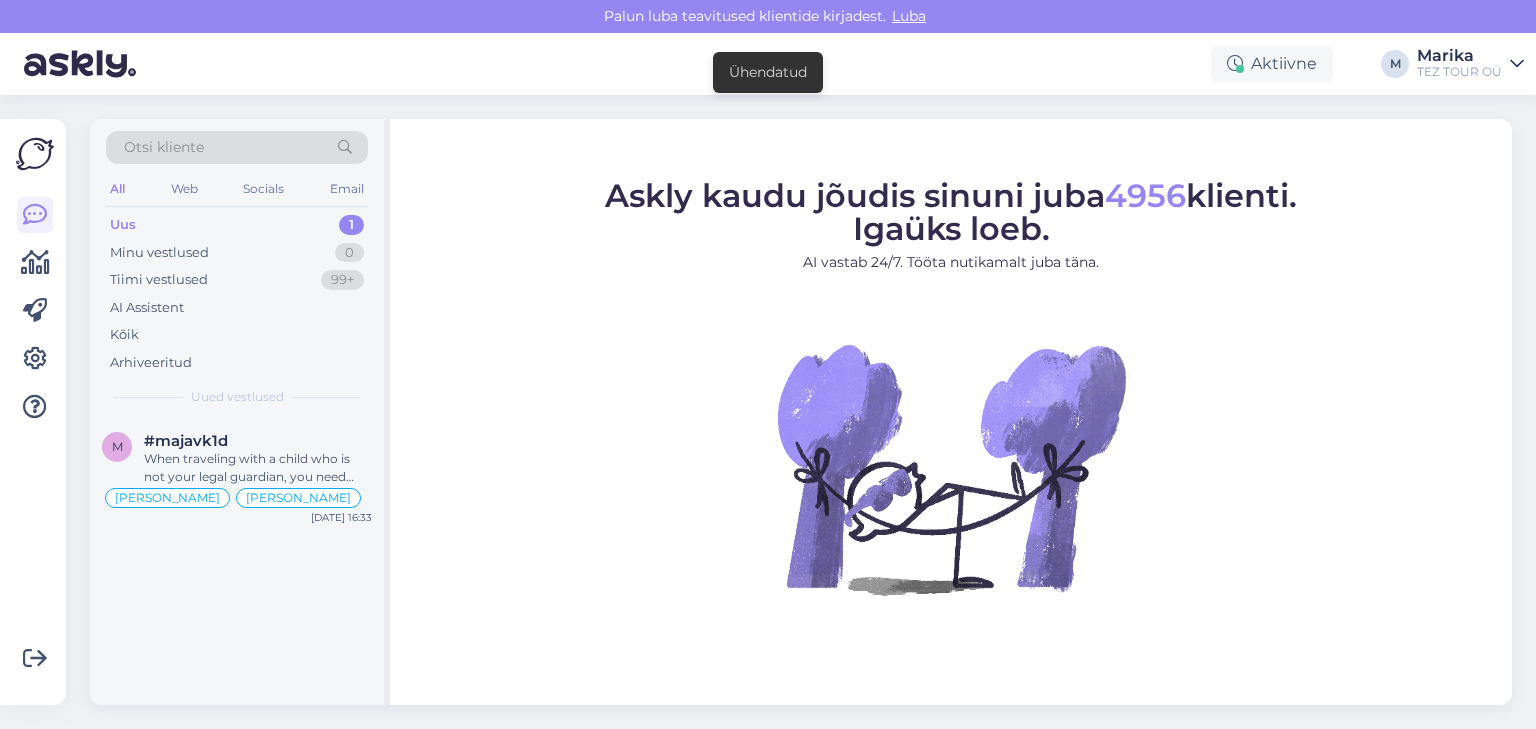 scroll, scrollTop: 0, scrollLeft: 0, axis: both 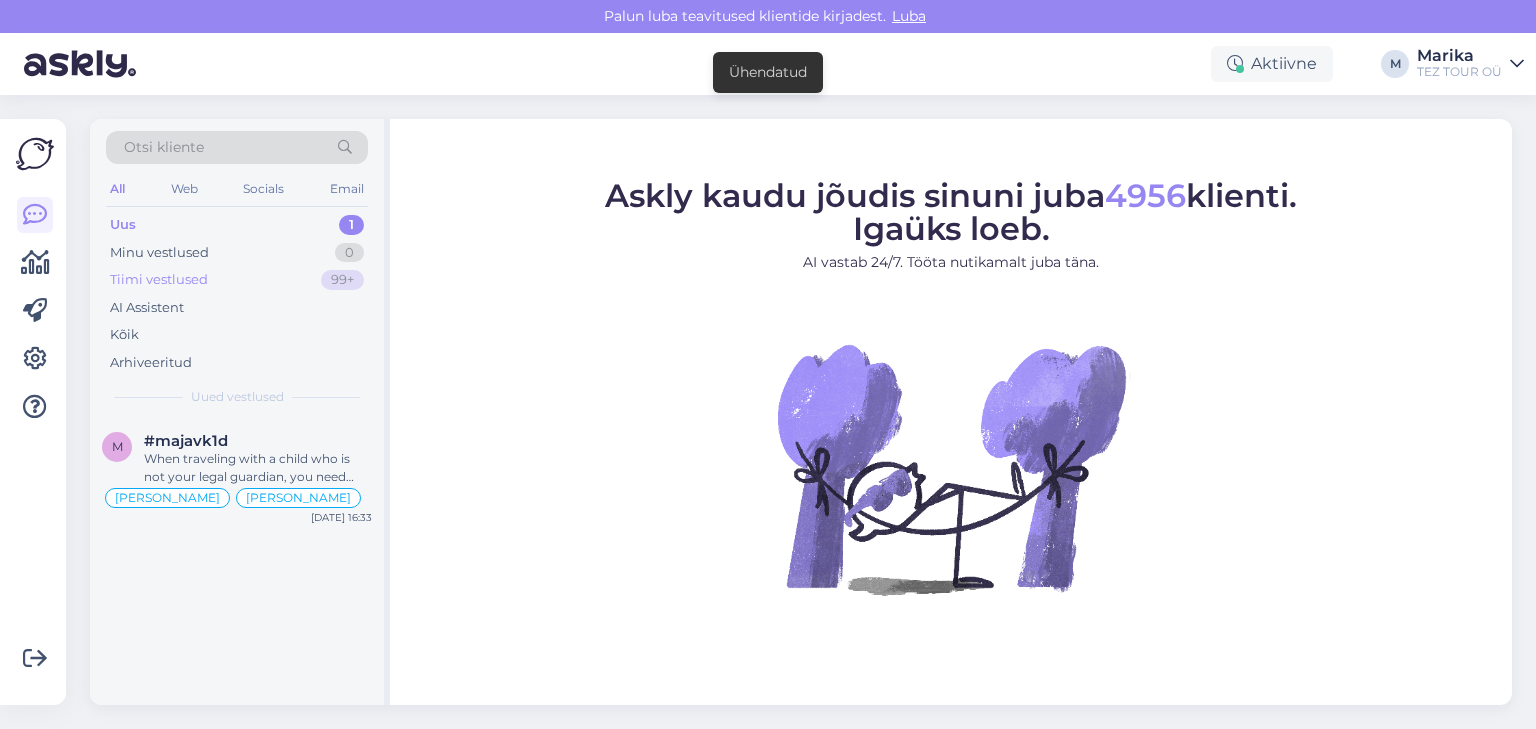 click on "Tiimi vestlused" at bounding box center [159, 280] 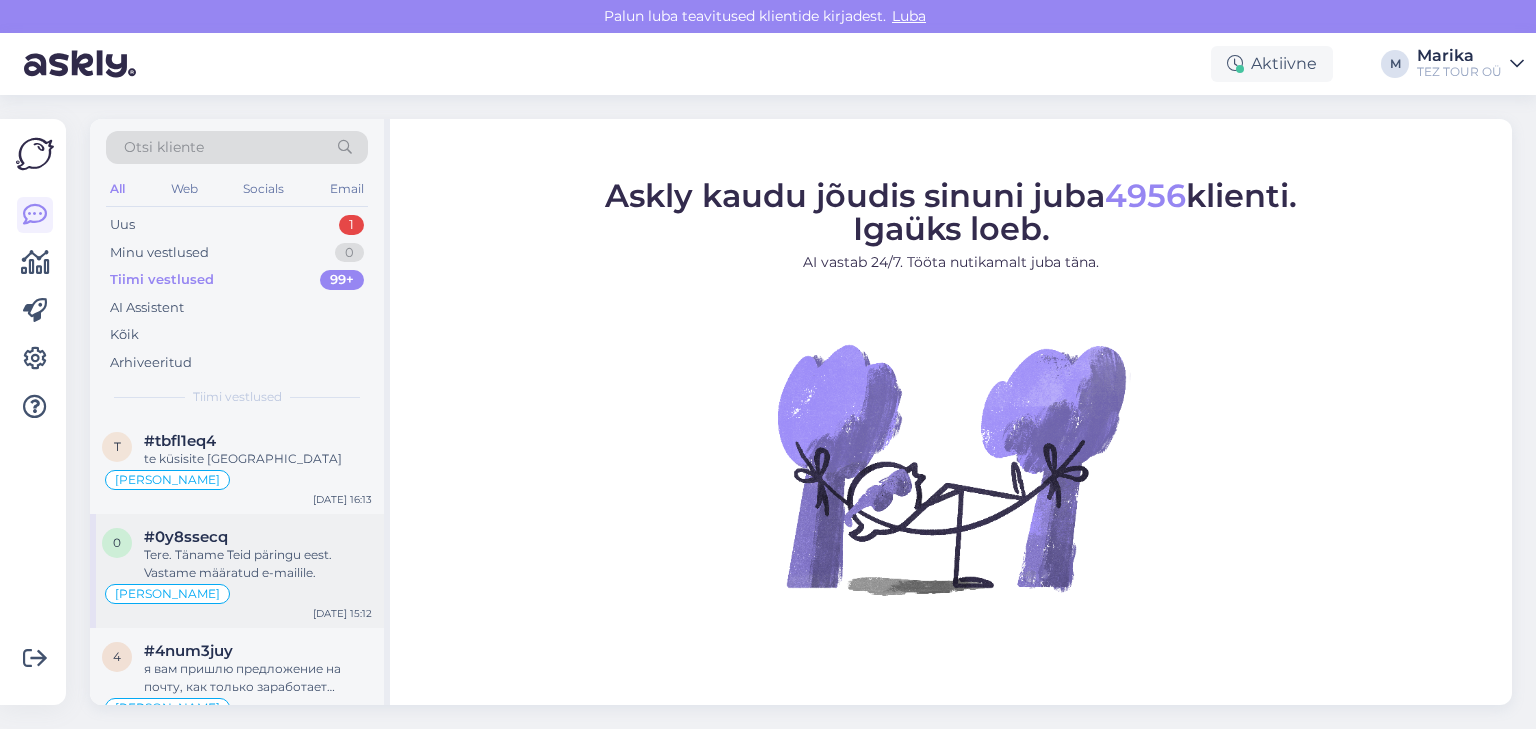 click on "#0y8ssecq" at bounding box center [258, 537] 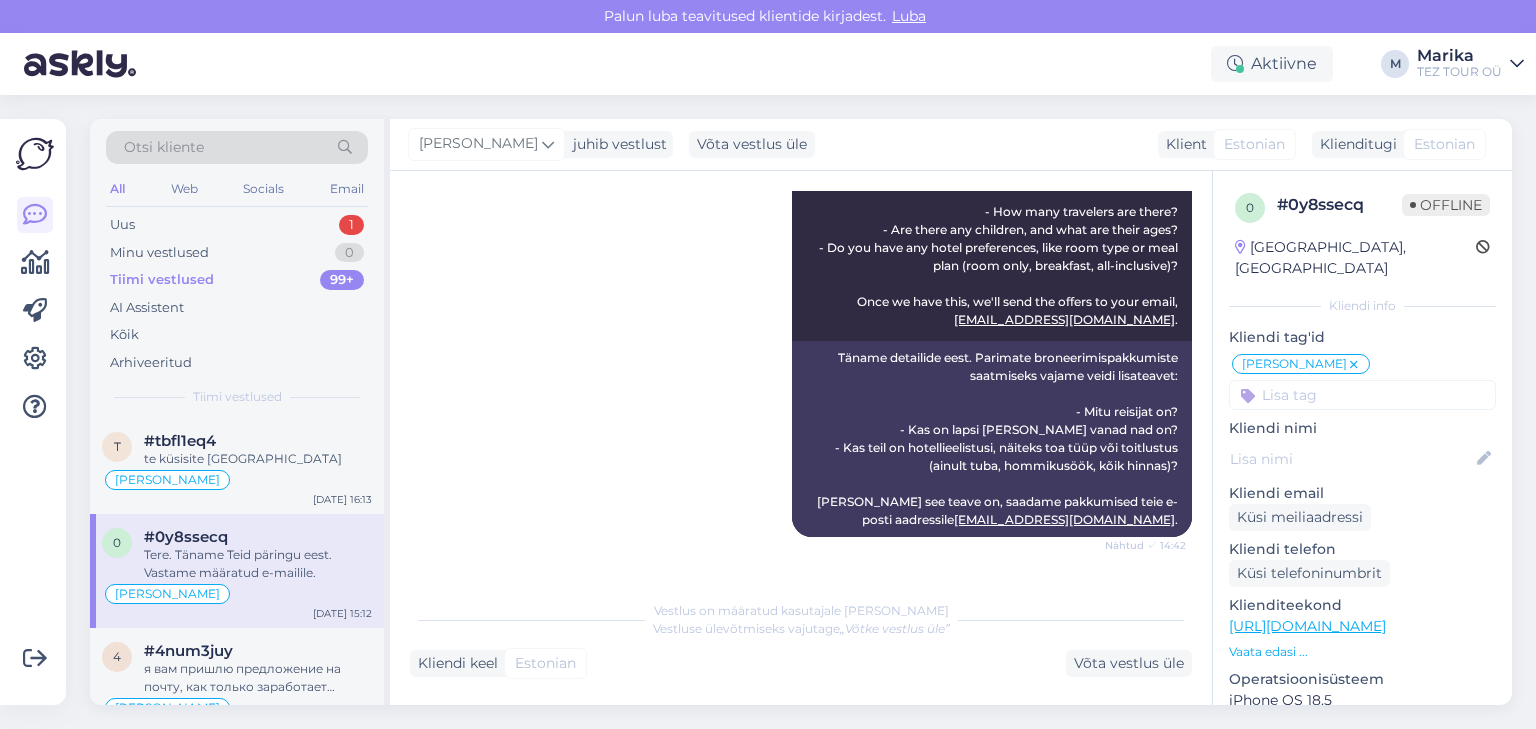 scroll, scrollTop: 519, scrollLeft: 0, axis: vertical 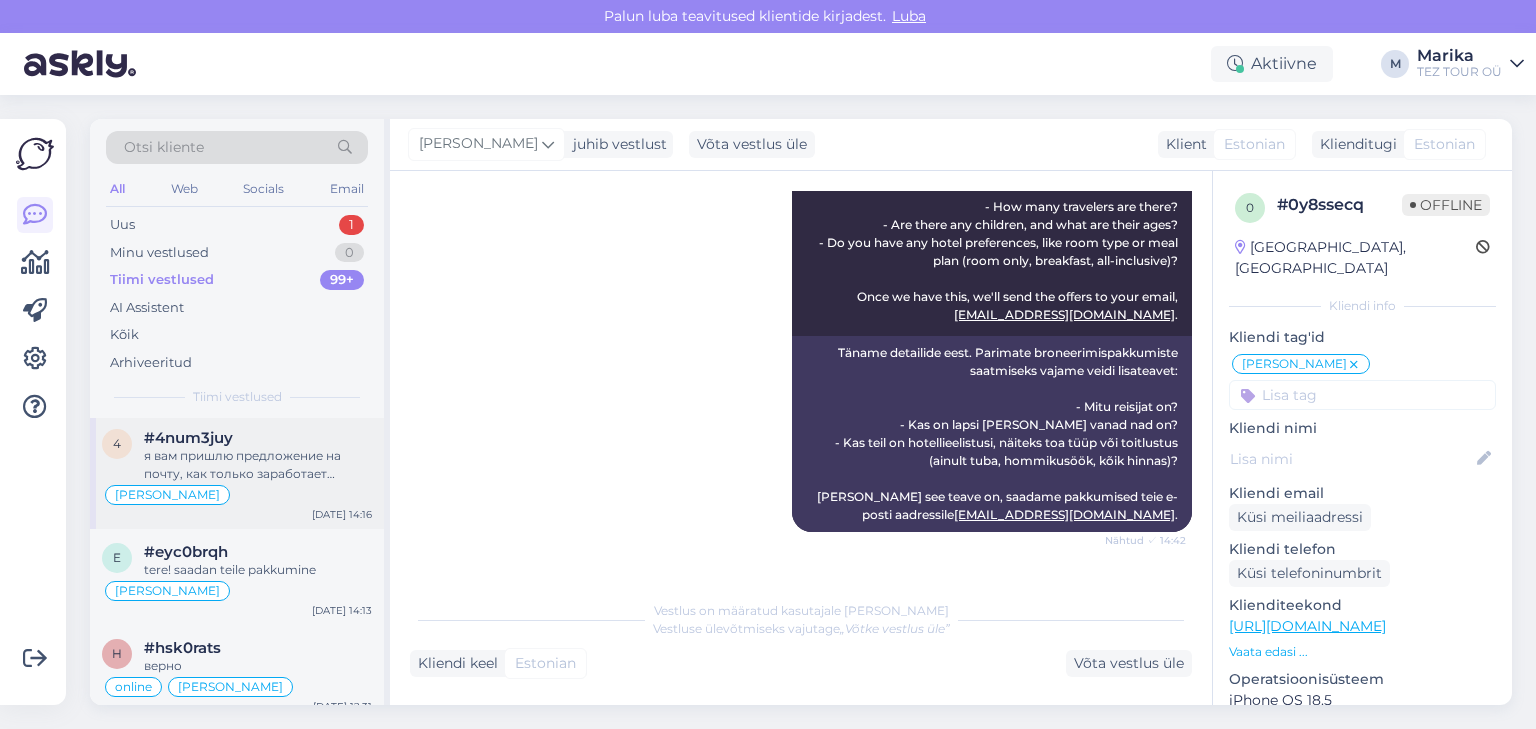click on "я вам пришлю предложение на почту, как только заработает система" at bounding box center [258, 465] 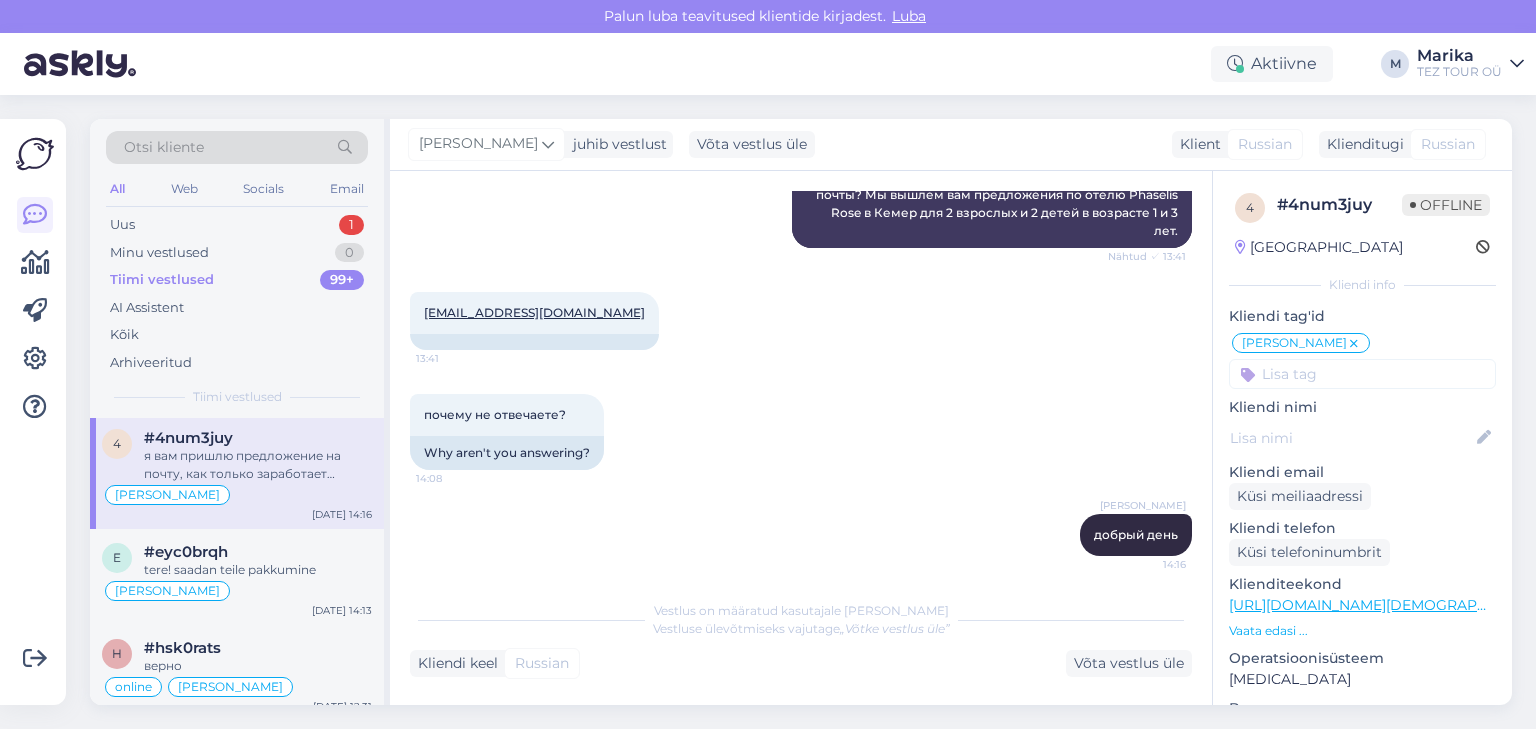 scroll, scrollTop: 1203, scrollLeft: 0, axis: vertical 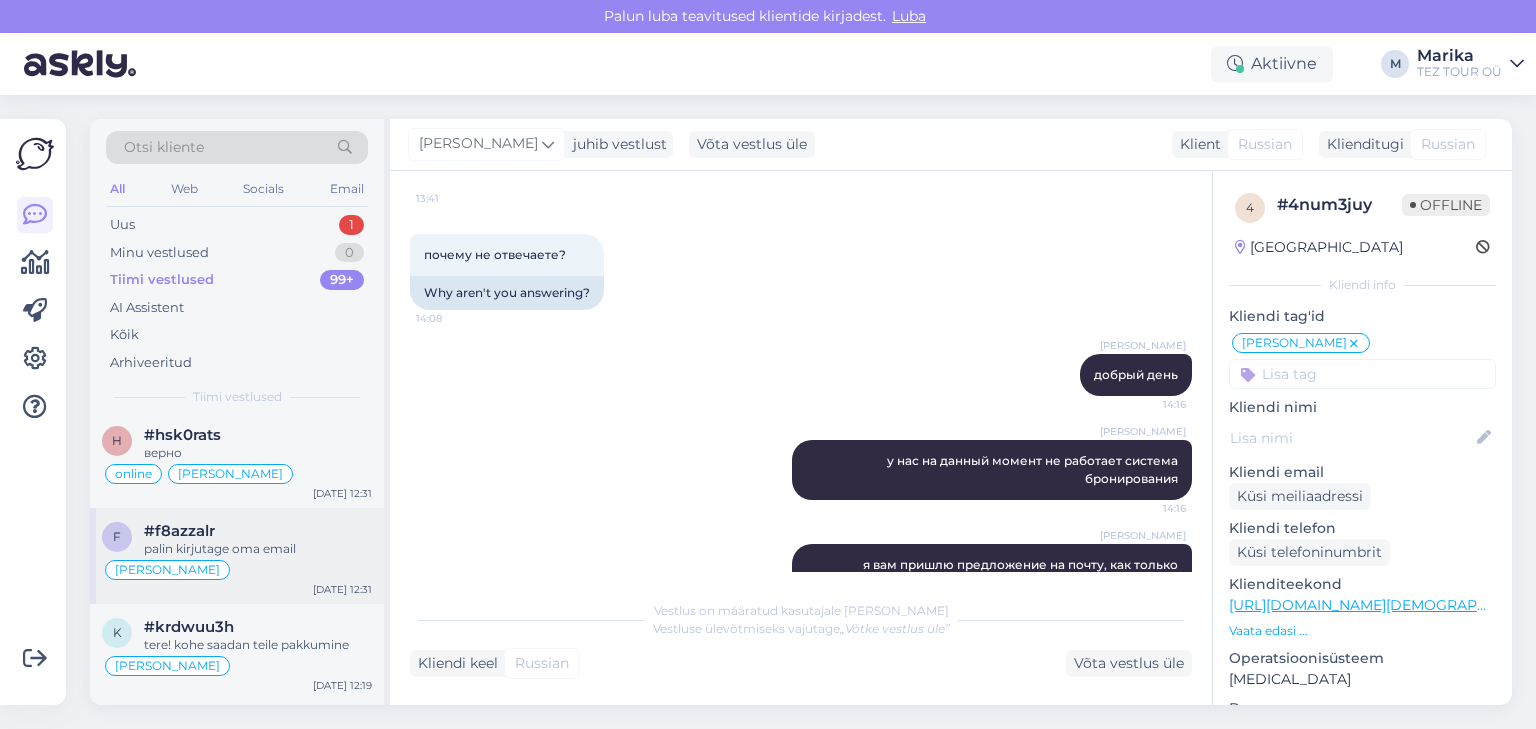 click on "palin kirjutage oma email" at bounding box center [258, 549] 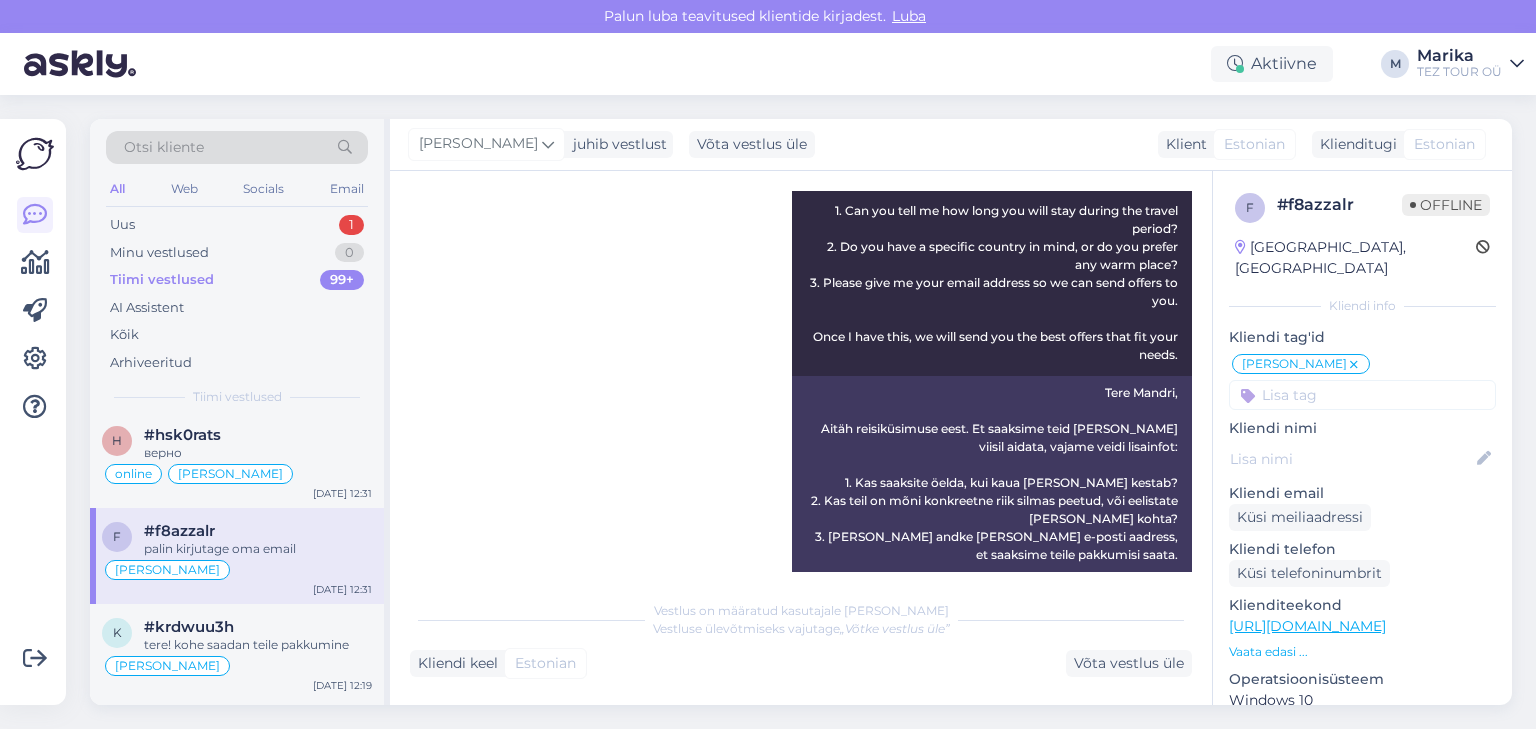 scroll, scrollTop: 711, scrollLeft: 0, axis: vertical 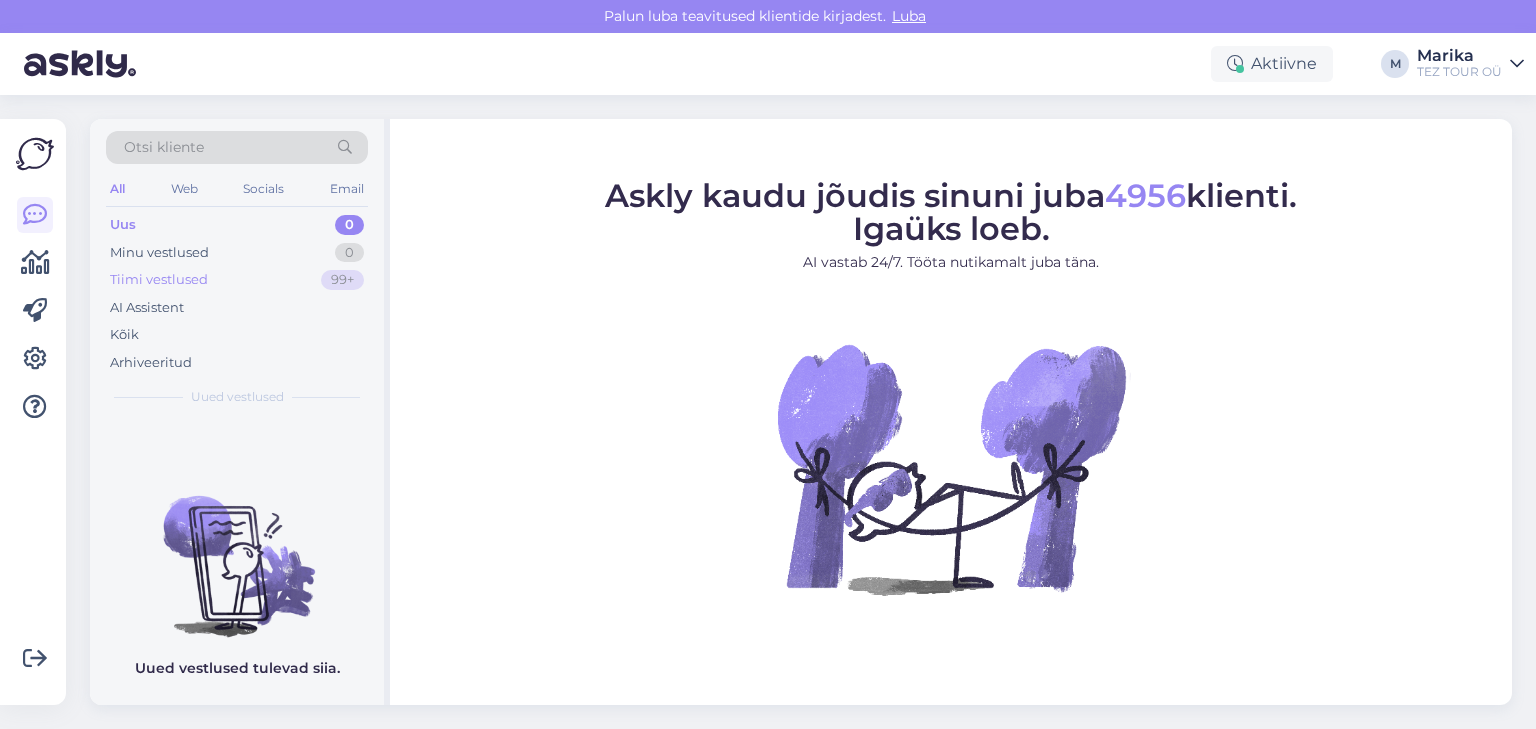 click on "Tiimi vestlused" at bounding box center (159, 280) 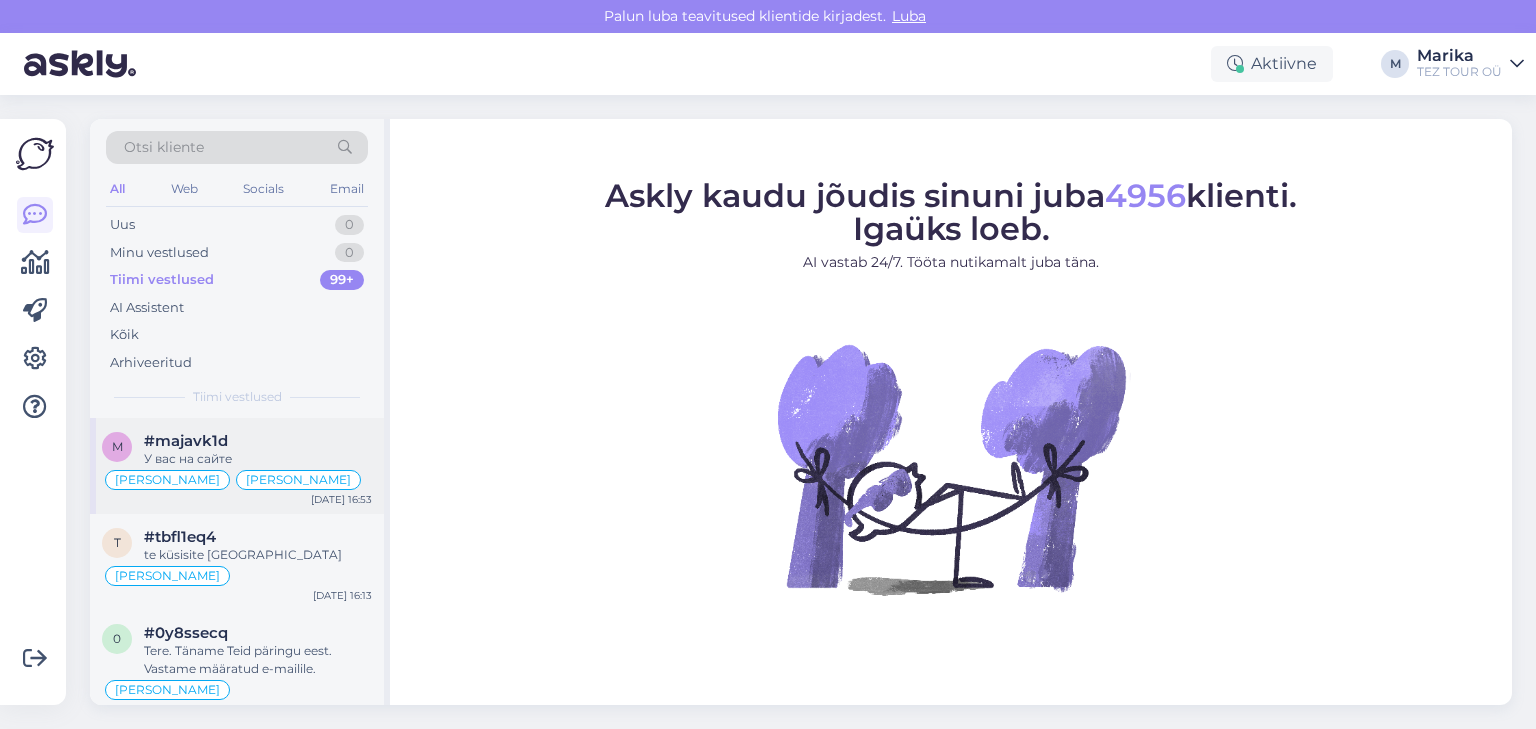 click on "#majavk1d" at bounding box center (258, 441) 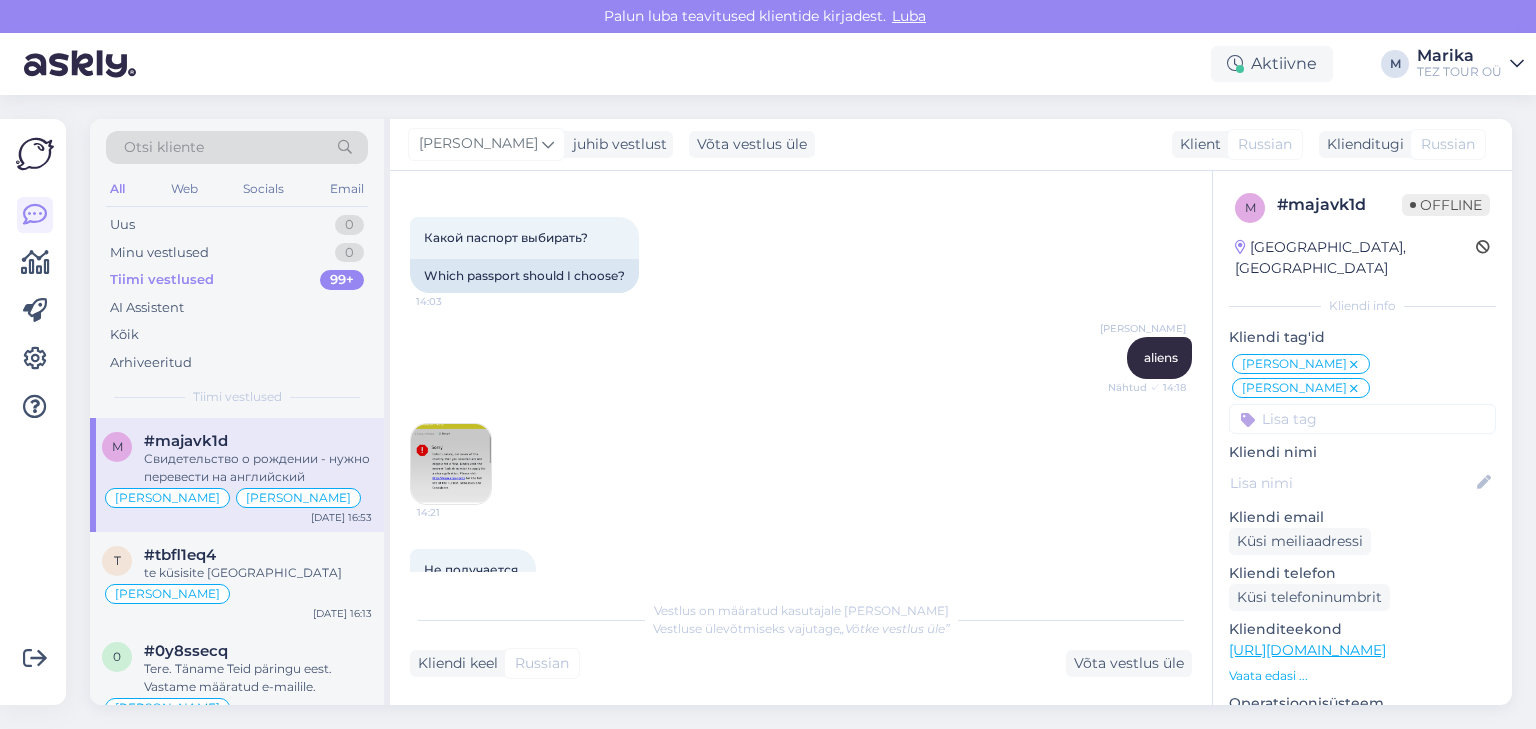scroll, scrollTop: 1019, scrollLeft: 0, axis: vertical 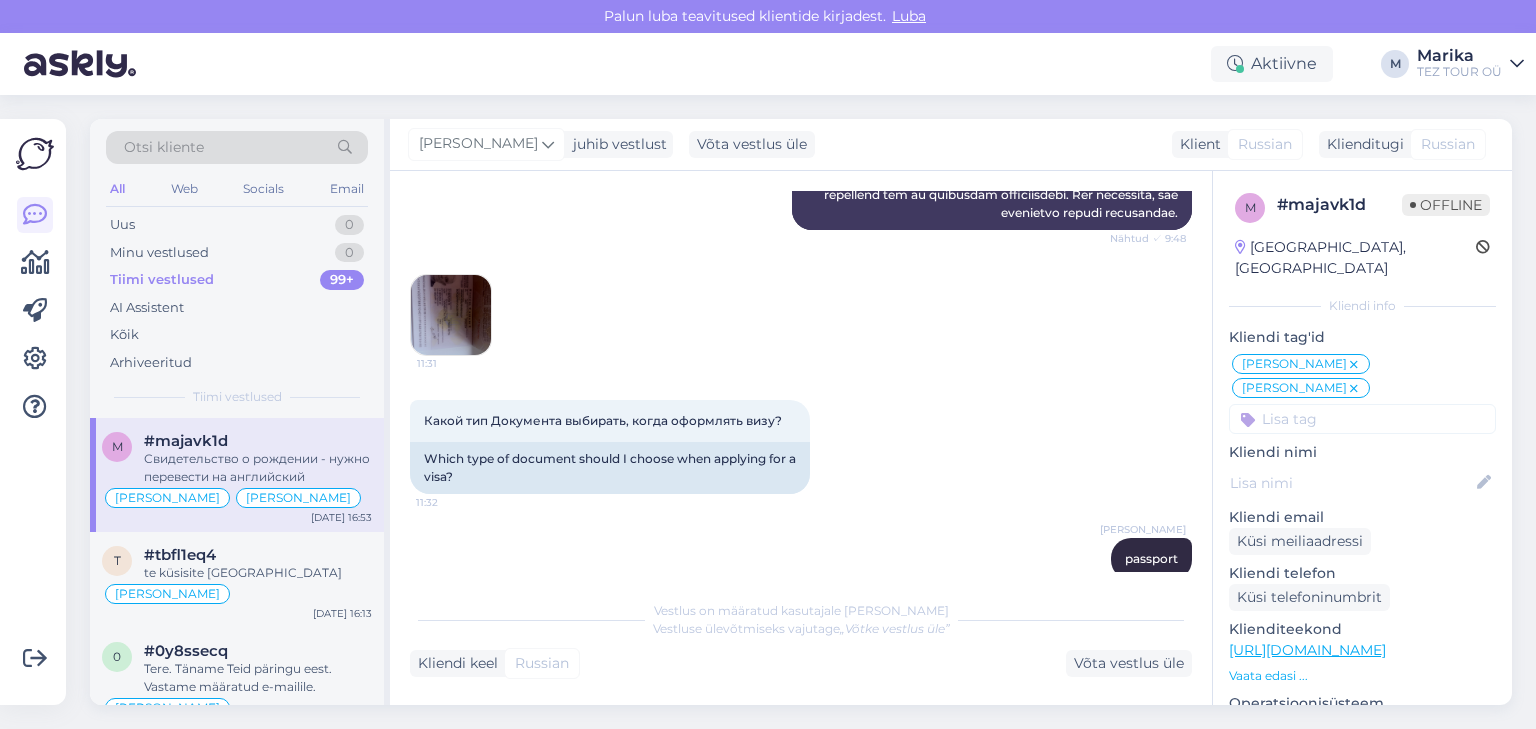 click at bounding box center [451, 315] 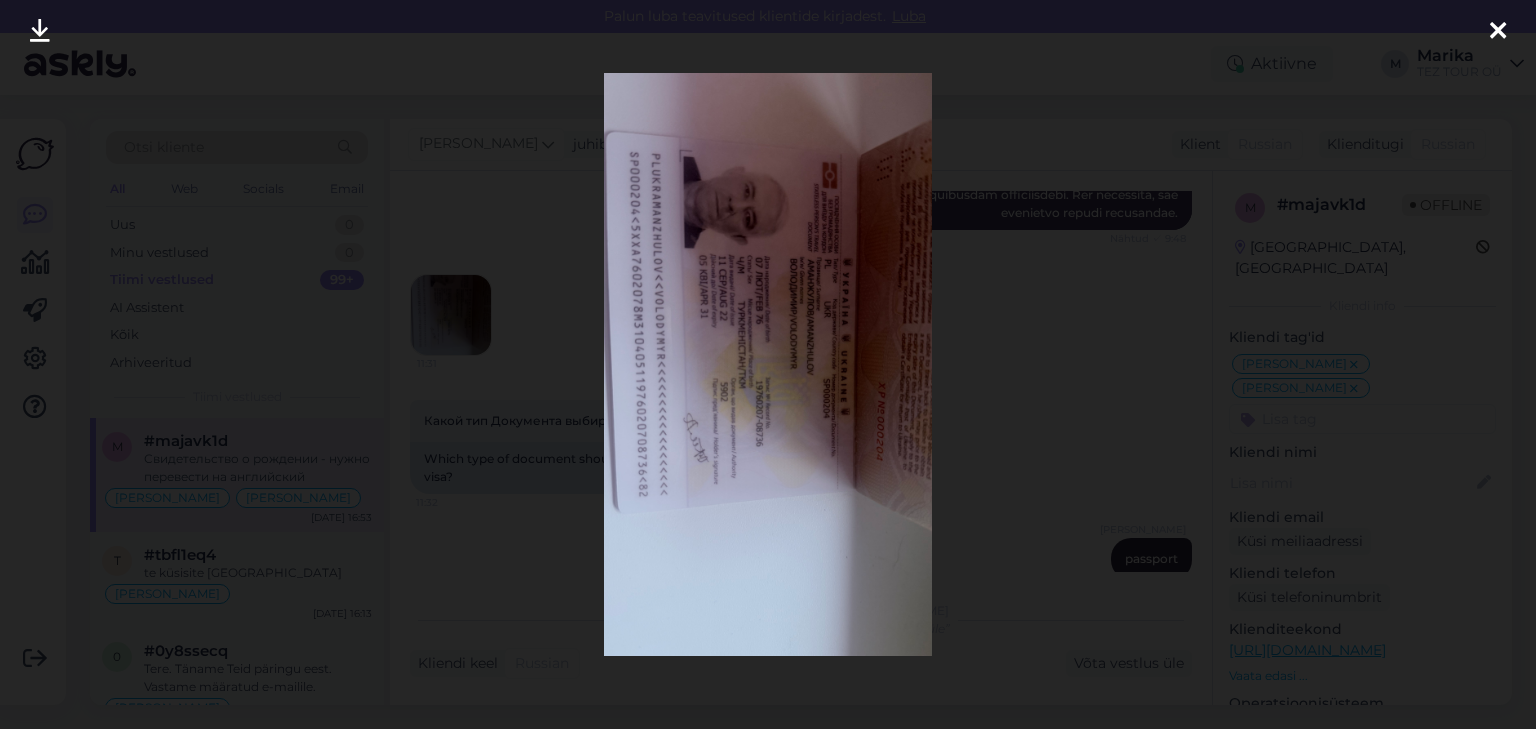 click at bounding box center (40, 32) 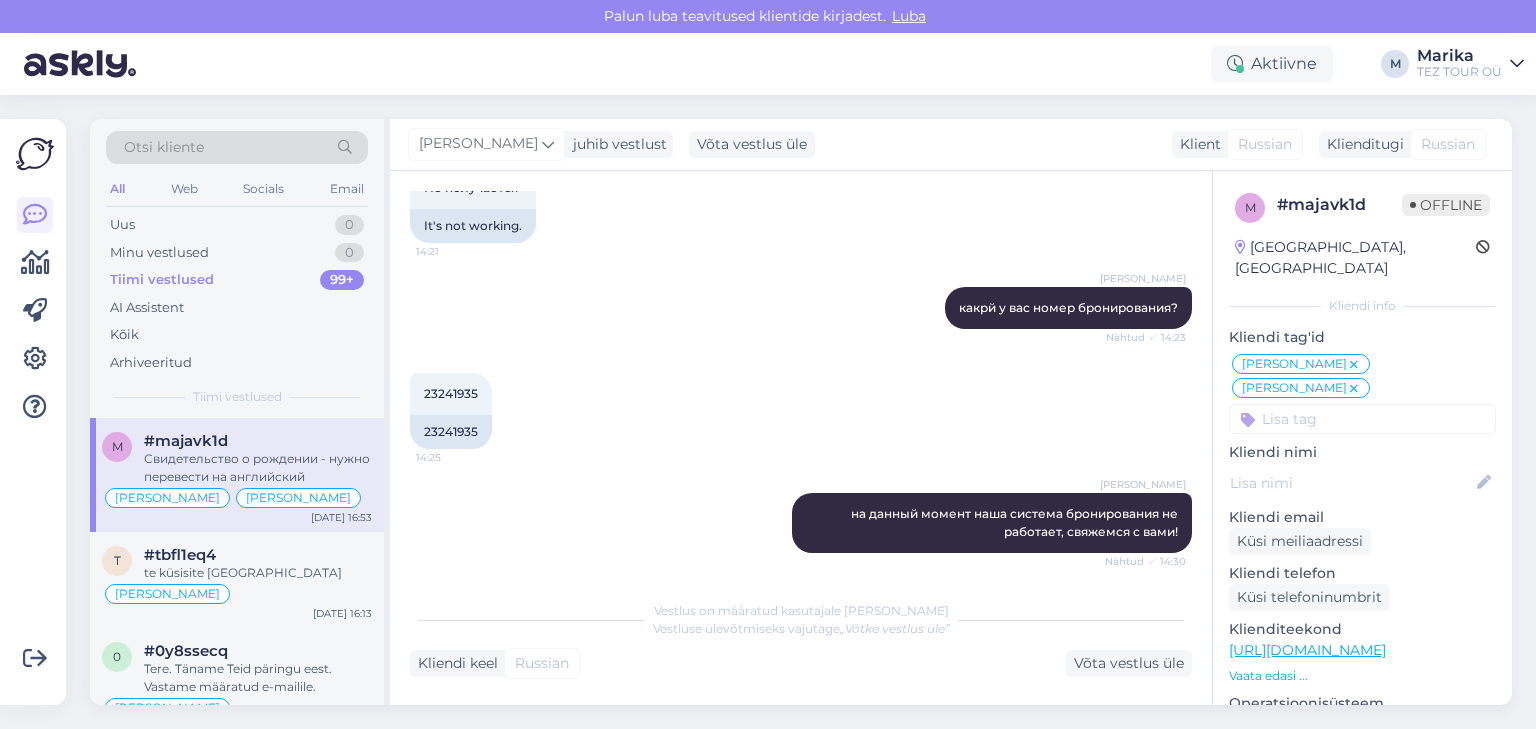 scroll, scrollTop: 2026, scrollLeft: 0, axis: vertical 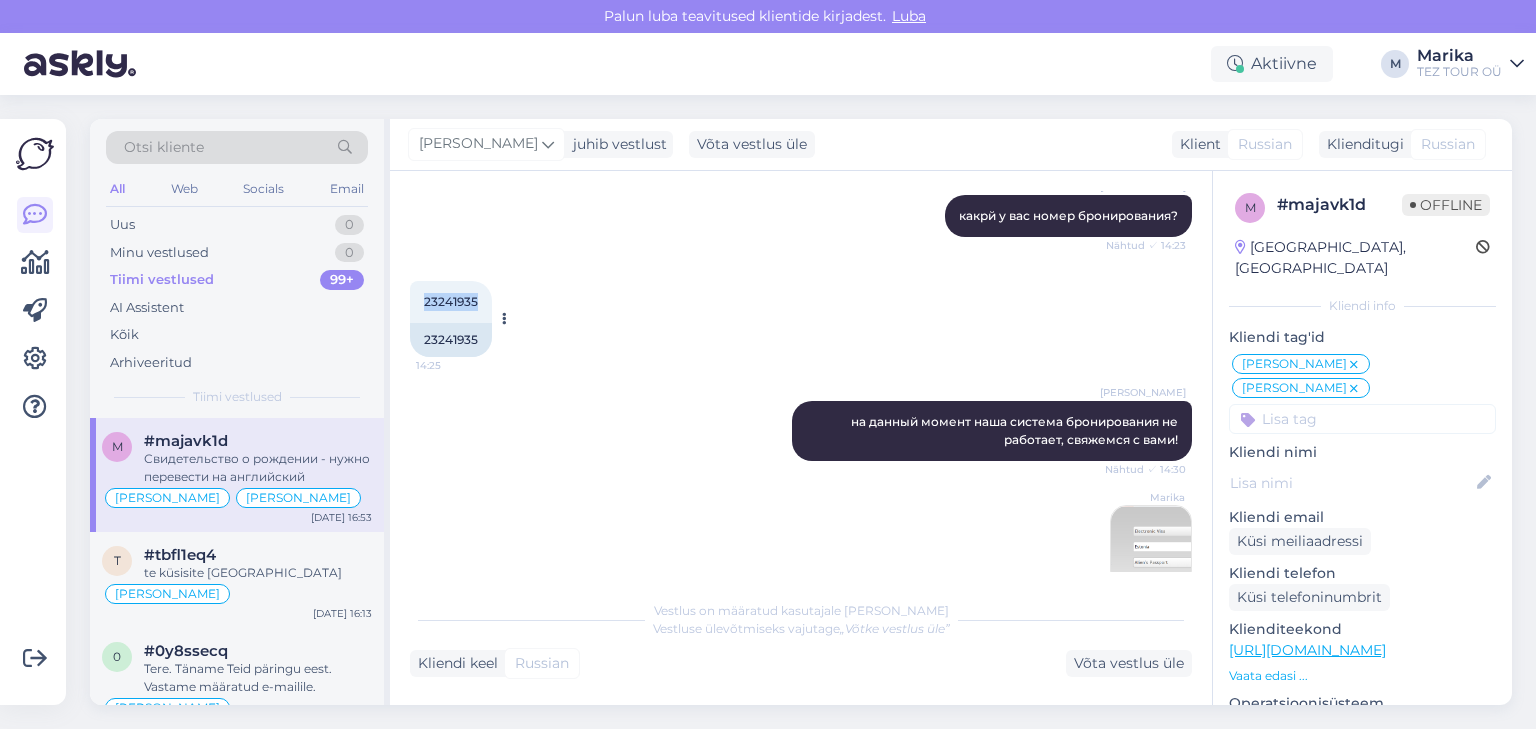drag, startPoint x: 480, startPoint y: 334, endPoint x: 416, endPoint y: 335, distance: 64.00781 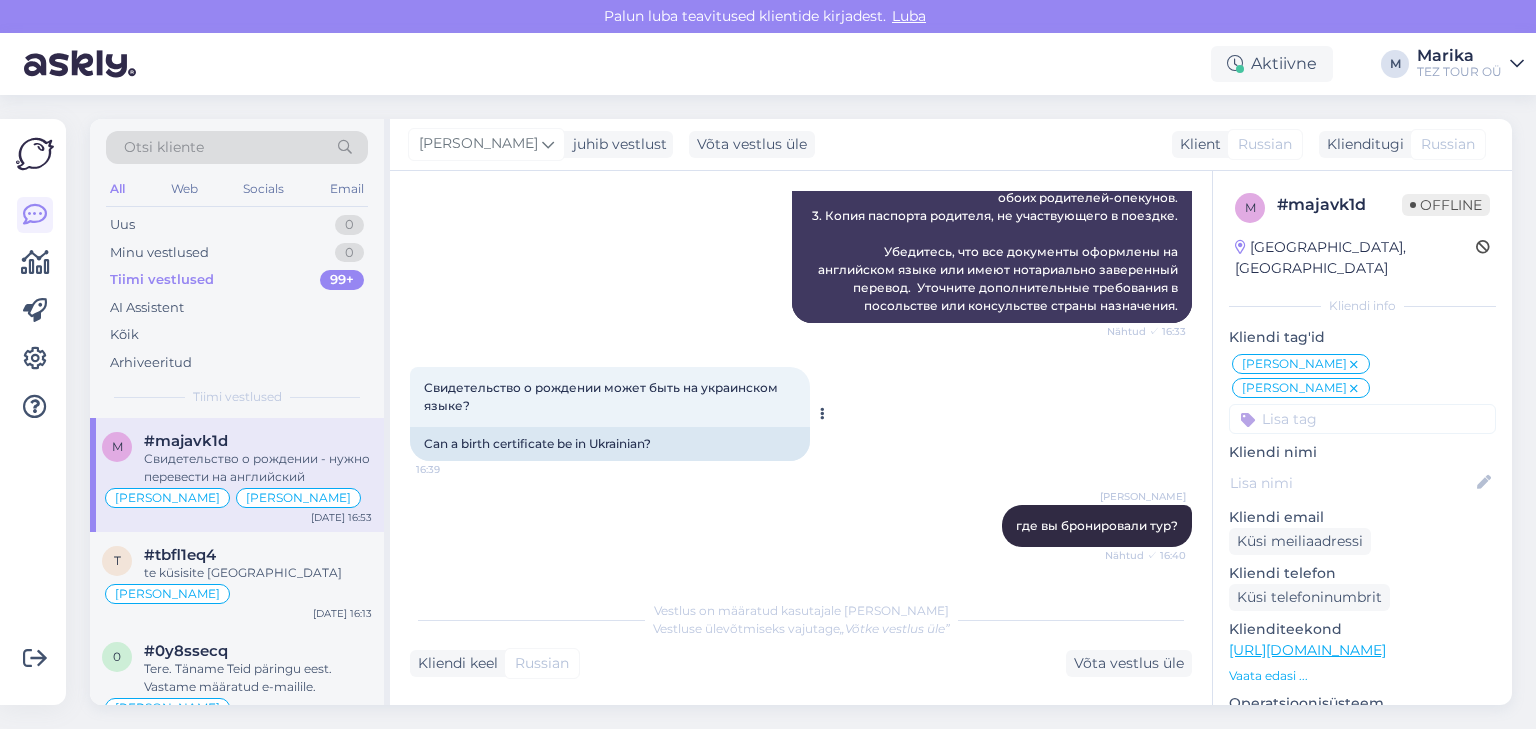 scroll, scrollTop: 4005, scrollLeft: 0, axis: vertical 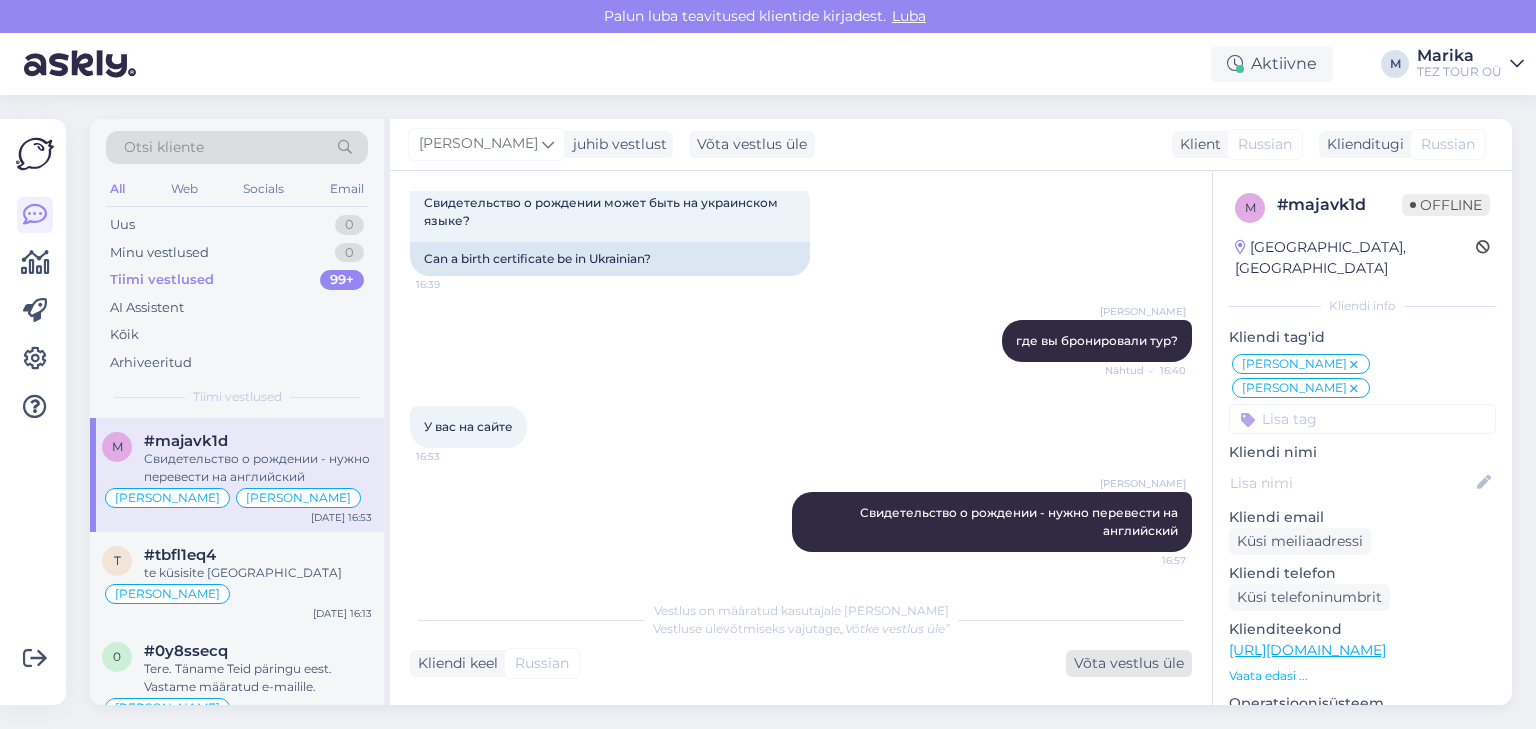 click on "Võta vestlus üle" at bounding box center [1129, 663] 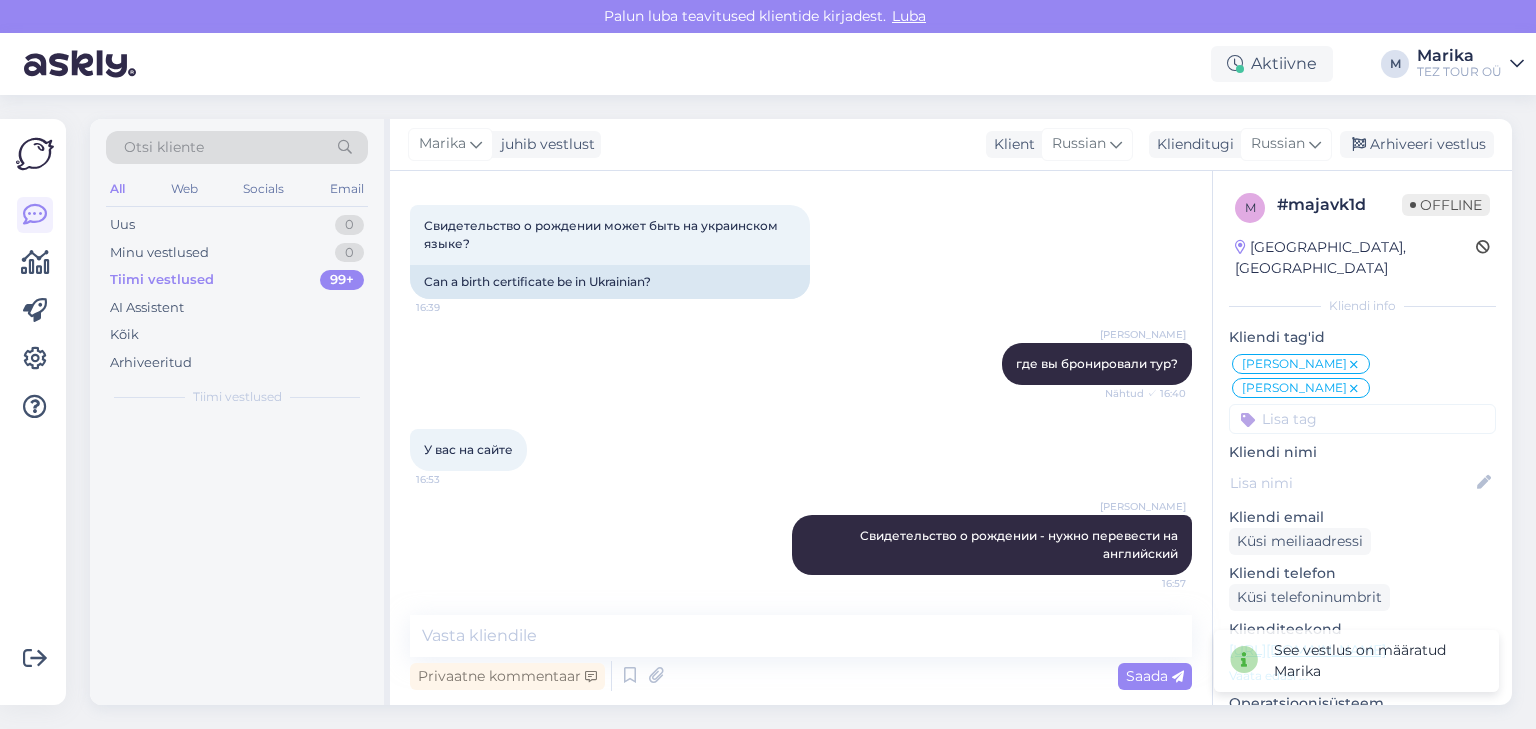 scroll, scrollTop: 3980, scrollLeft: 0, axis: vertical 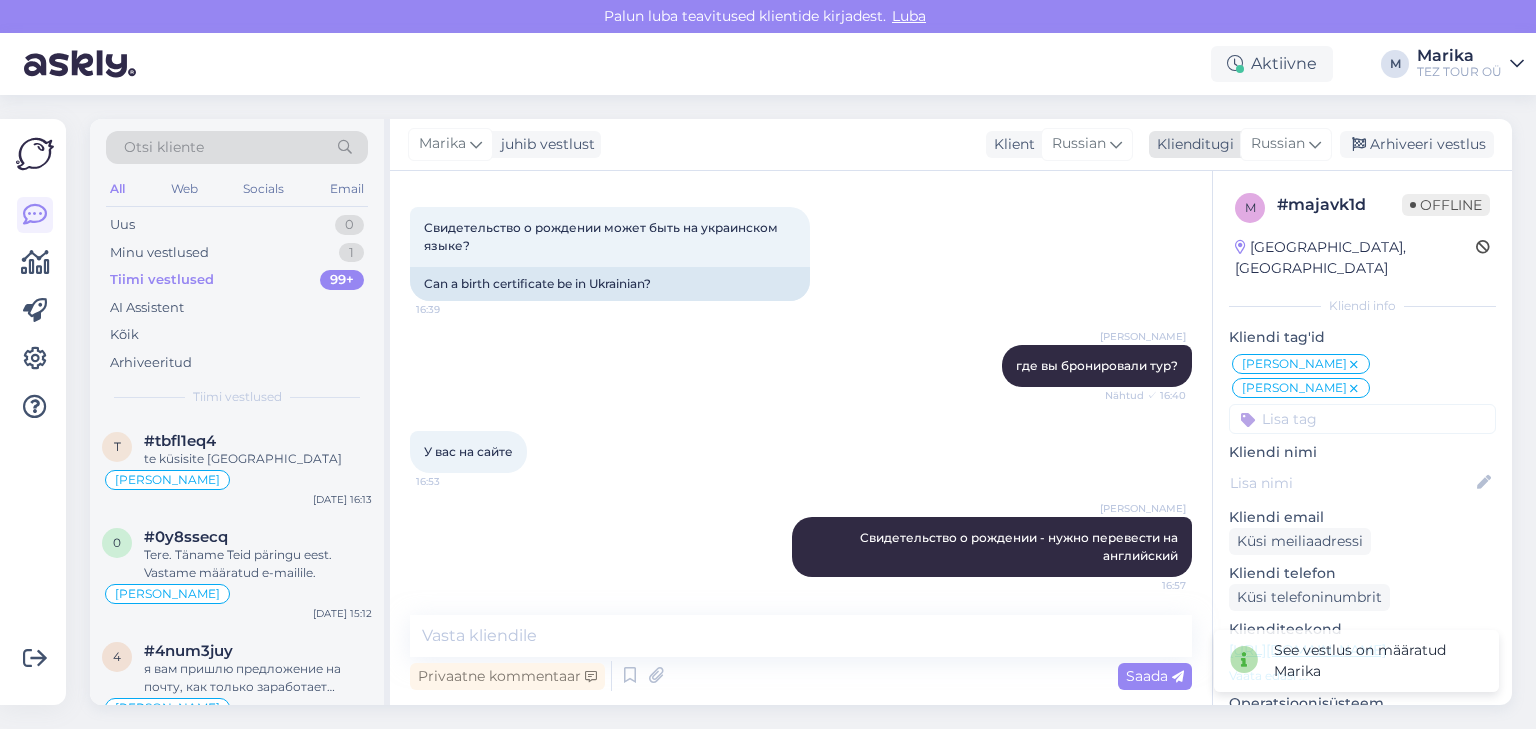 click on "Russian" at bounding box center [1278, 144] 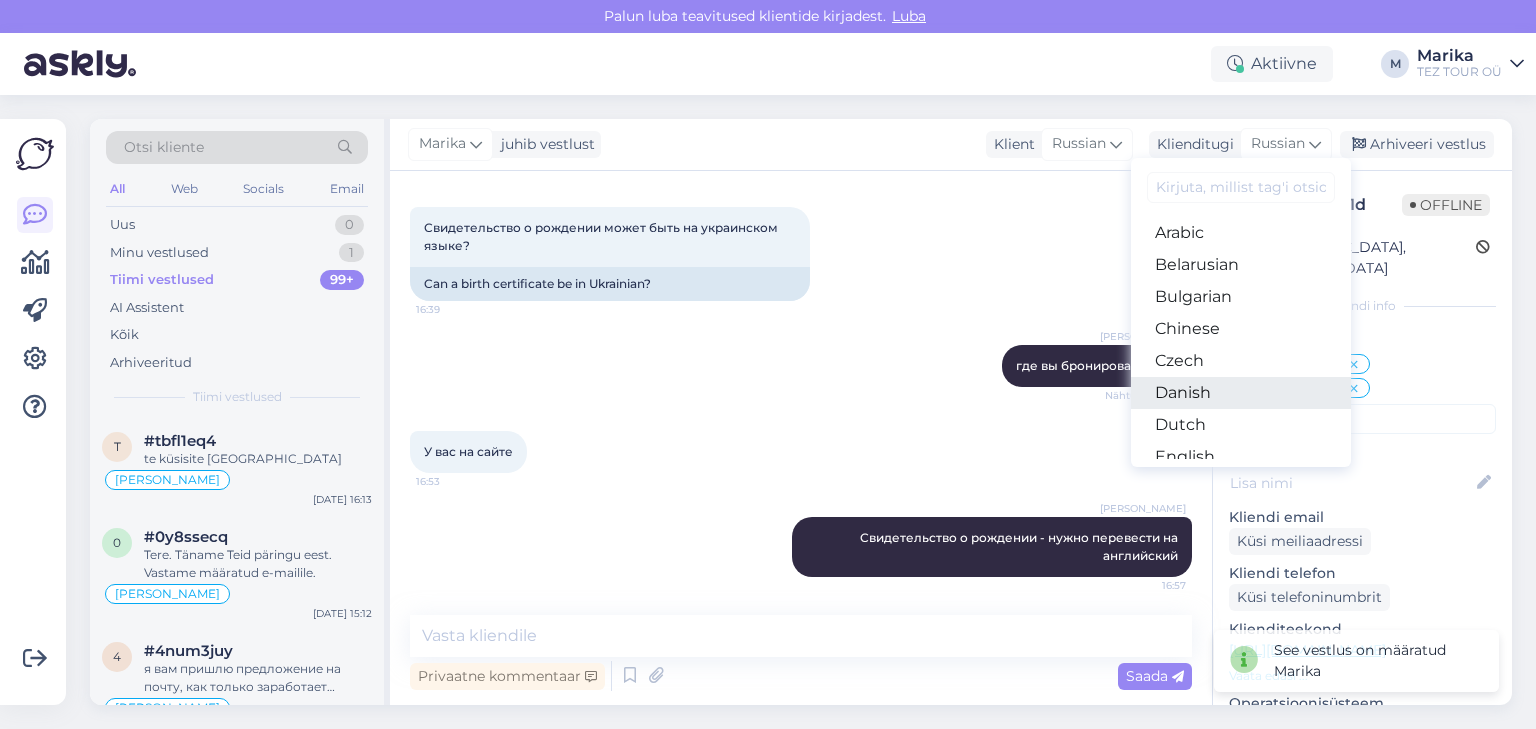 scroll, scrollTop: 106, scrollLeft: 0, axis: vertical 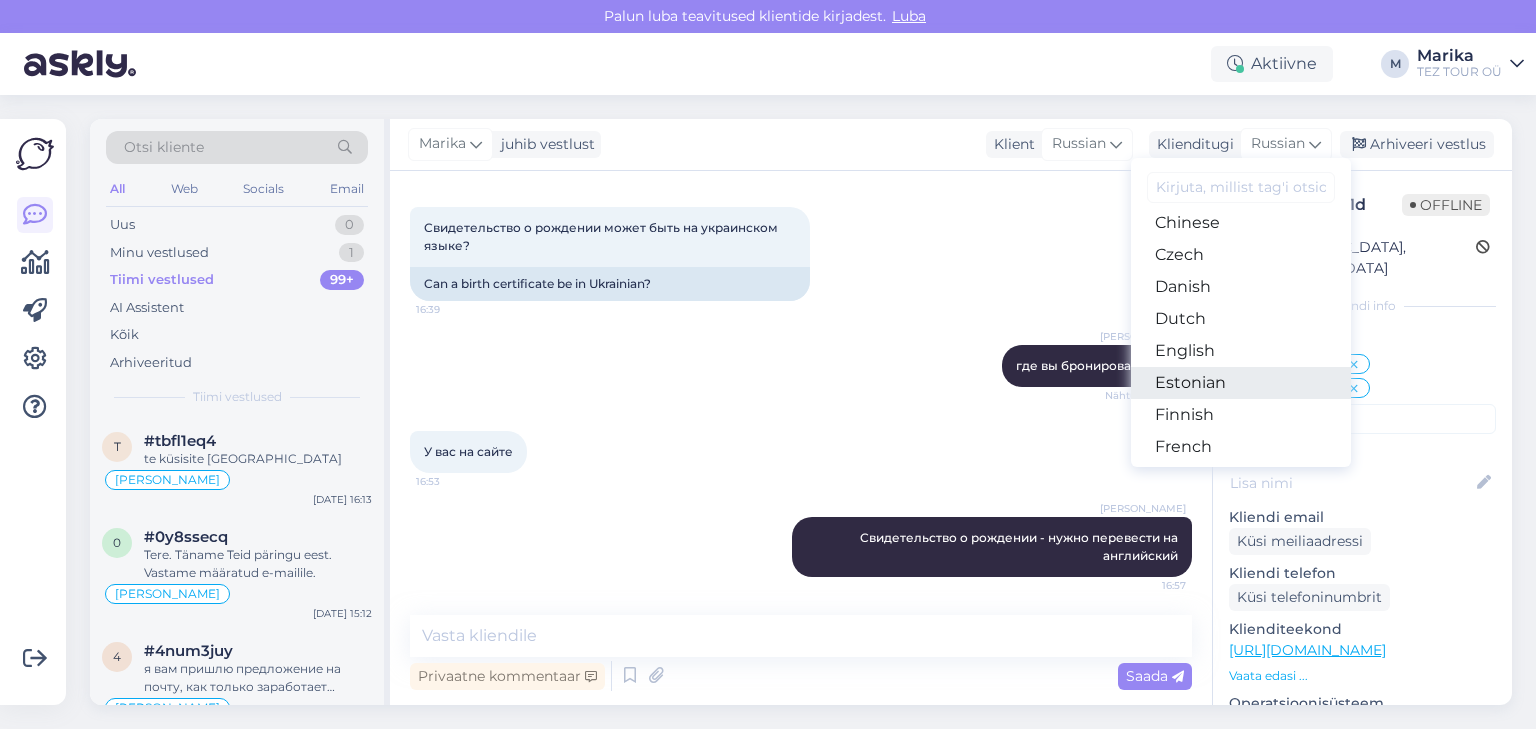 click on "Estonian" at bounding box center (1241, 383) 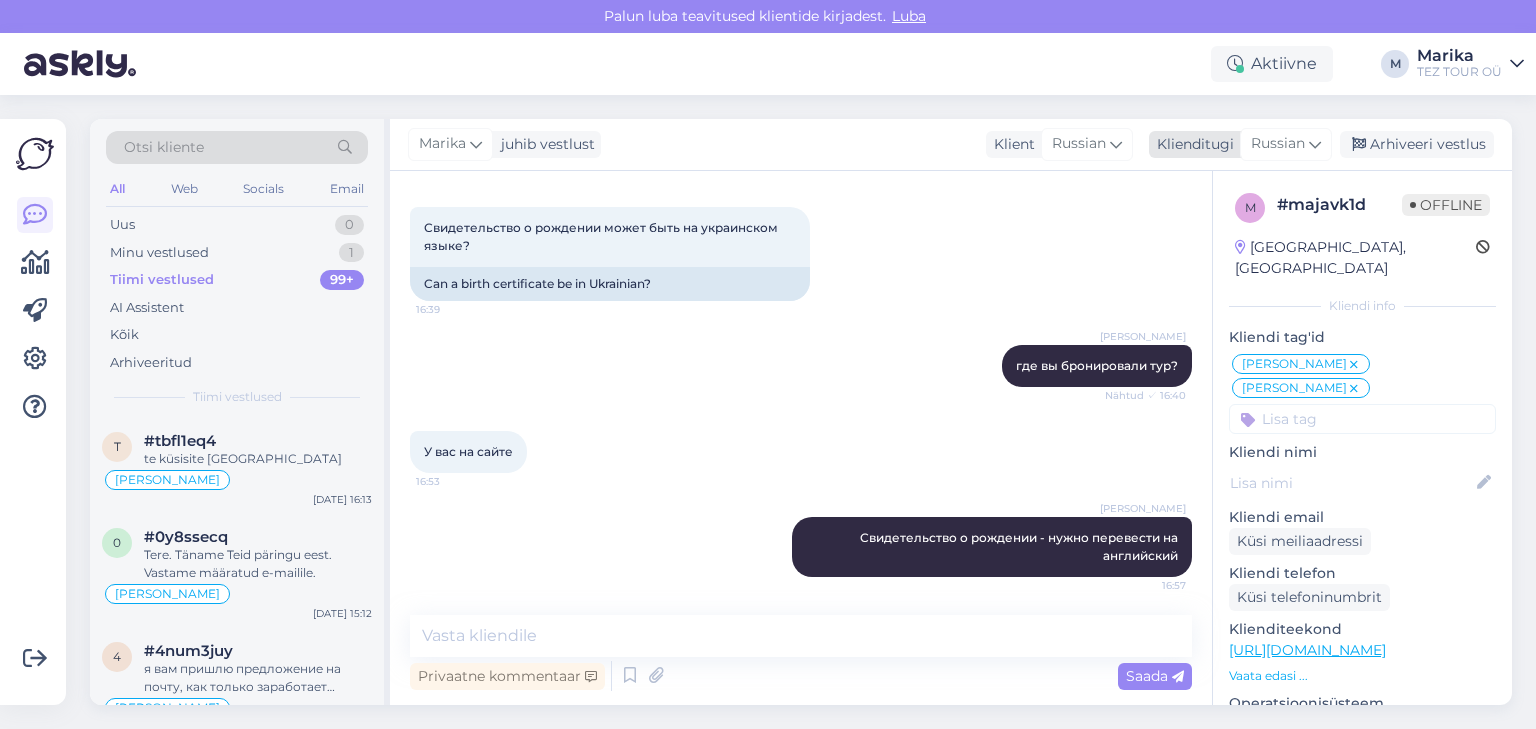 click on "Russian" at bounding box center [1278, 144] 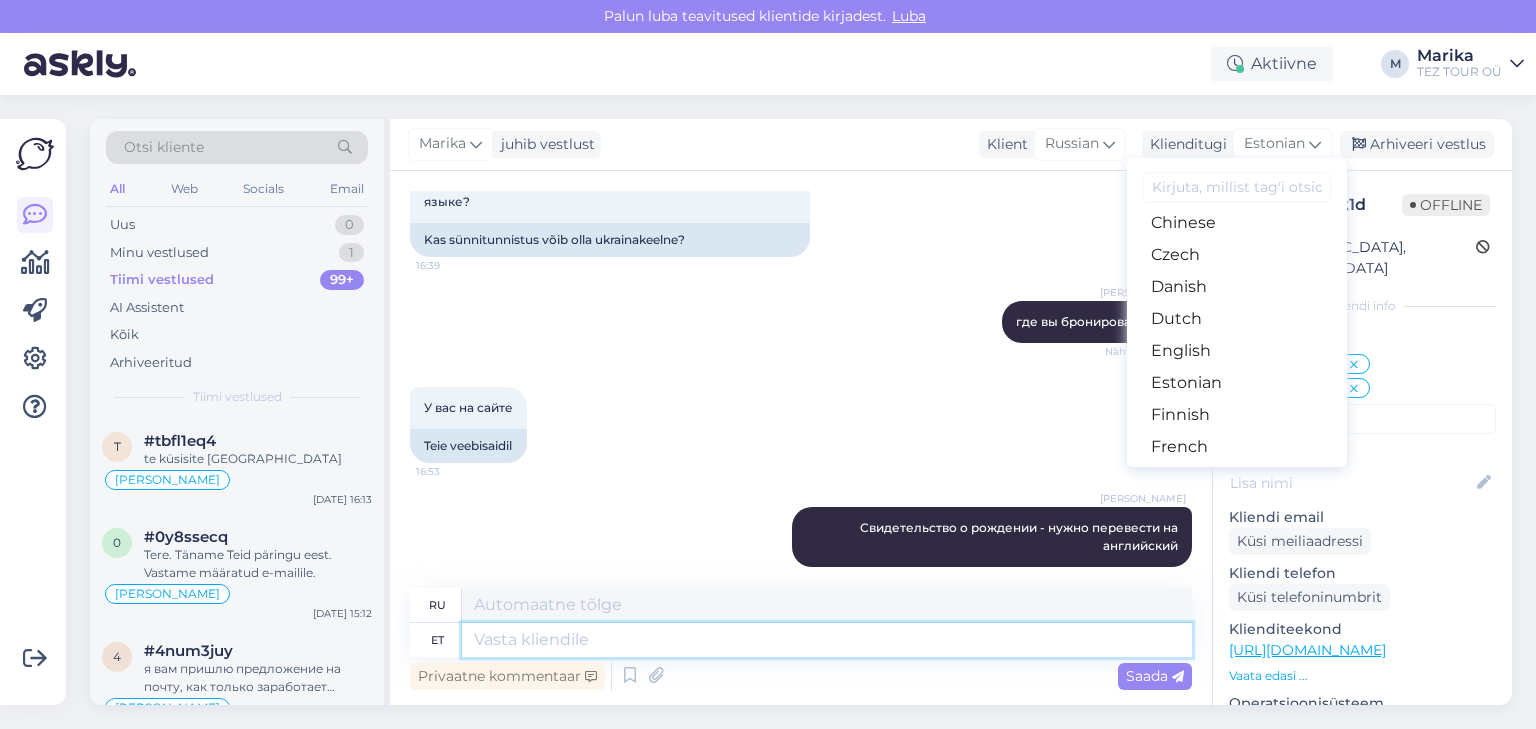 click at bounding box center (827, 640) 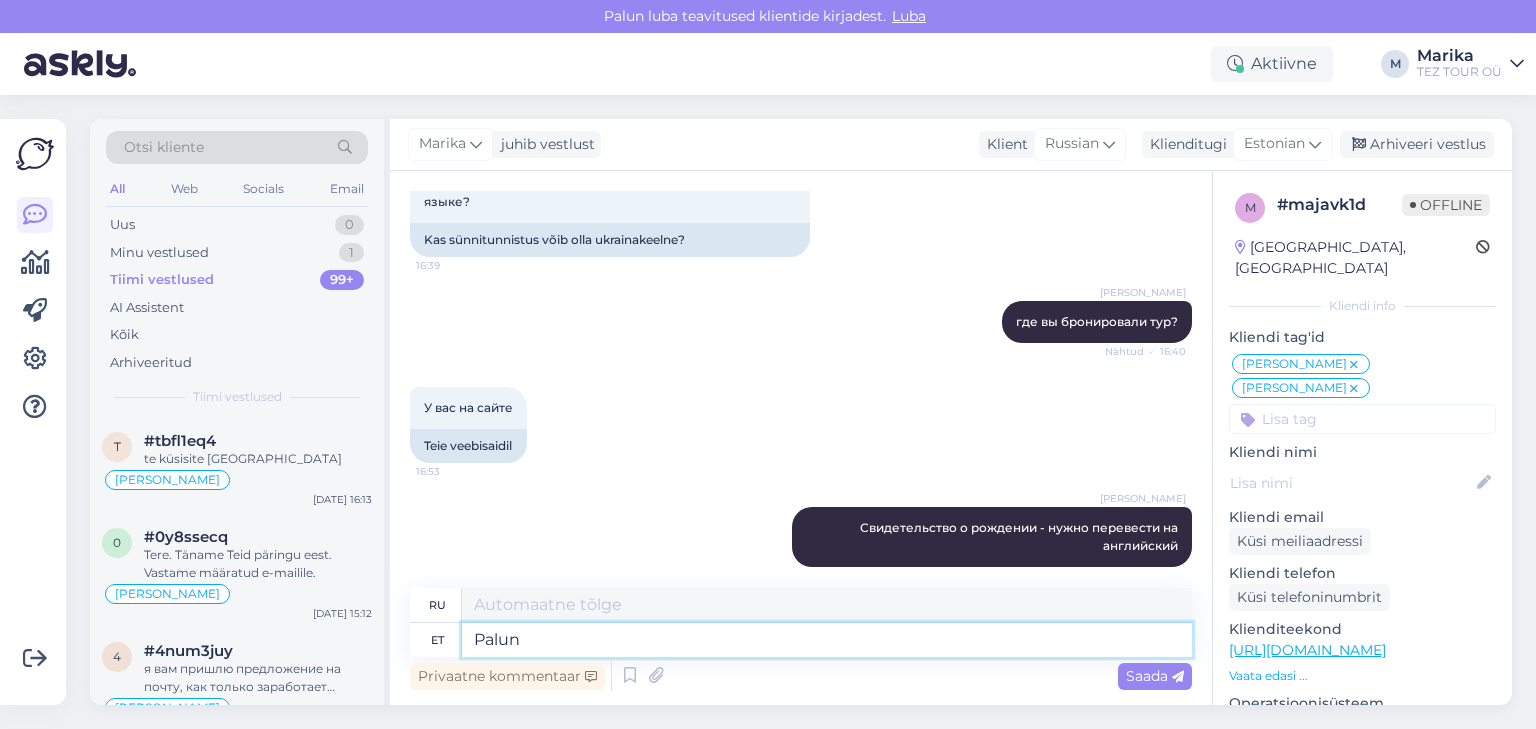 type on "Palun" 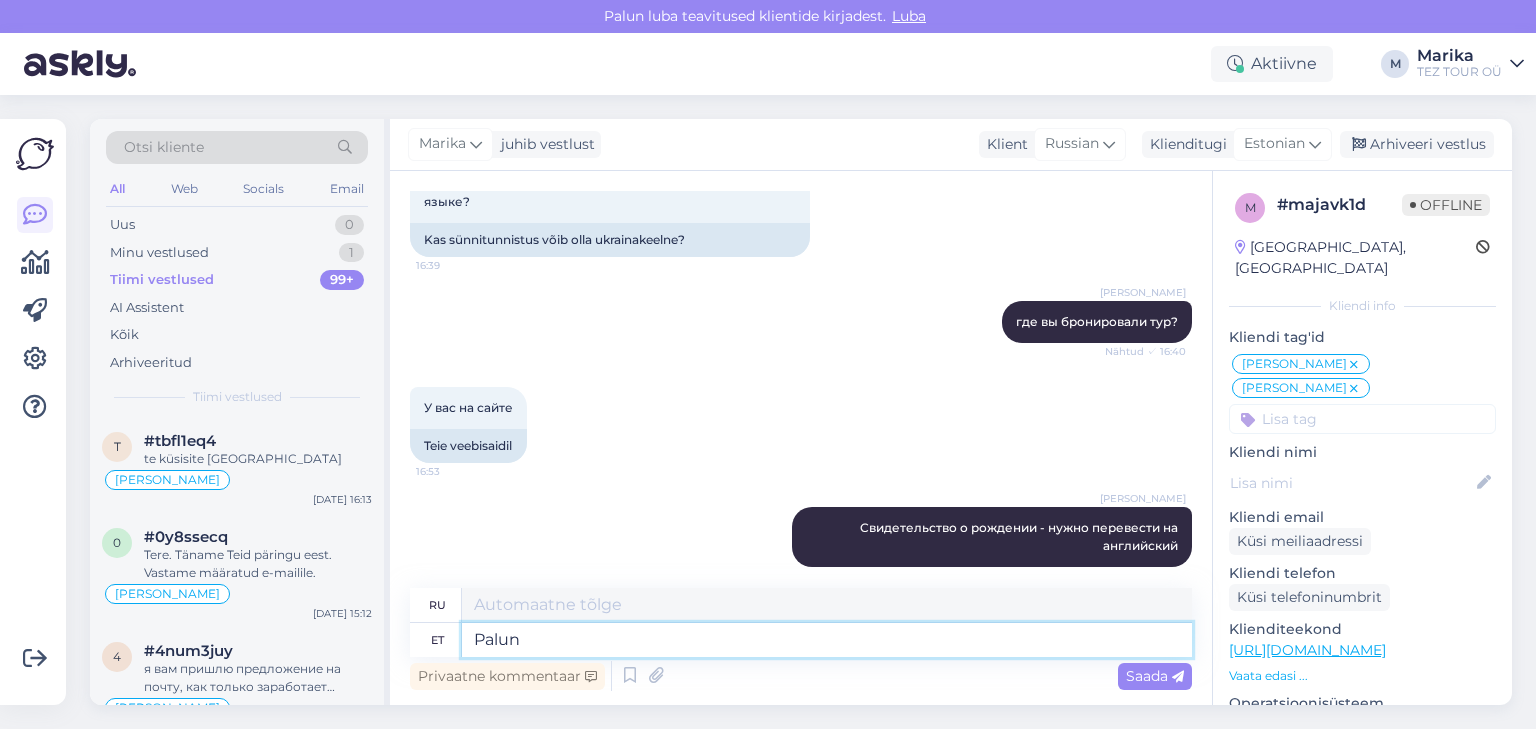type on "Пожалуйста." 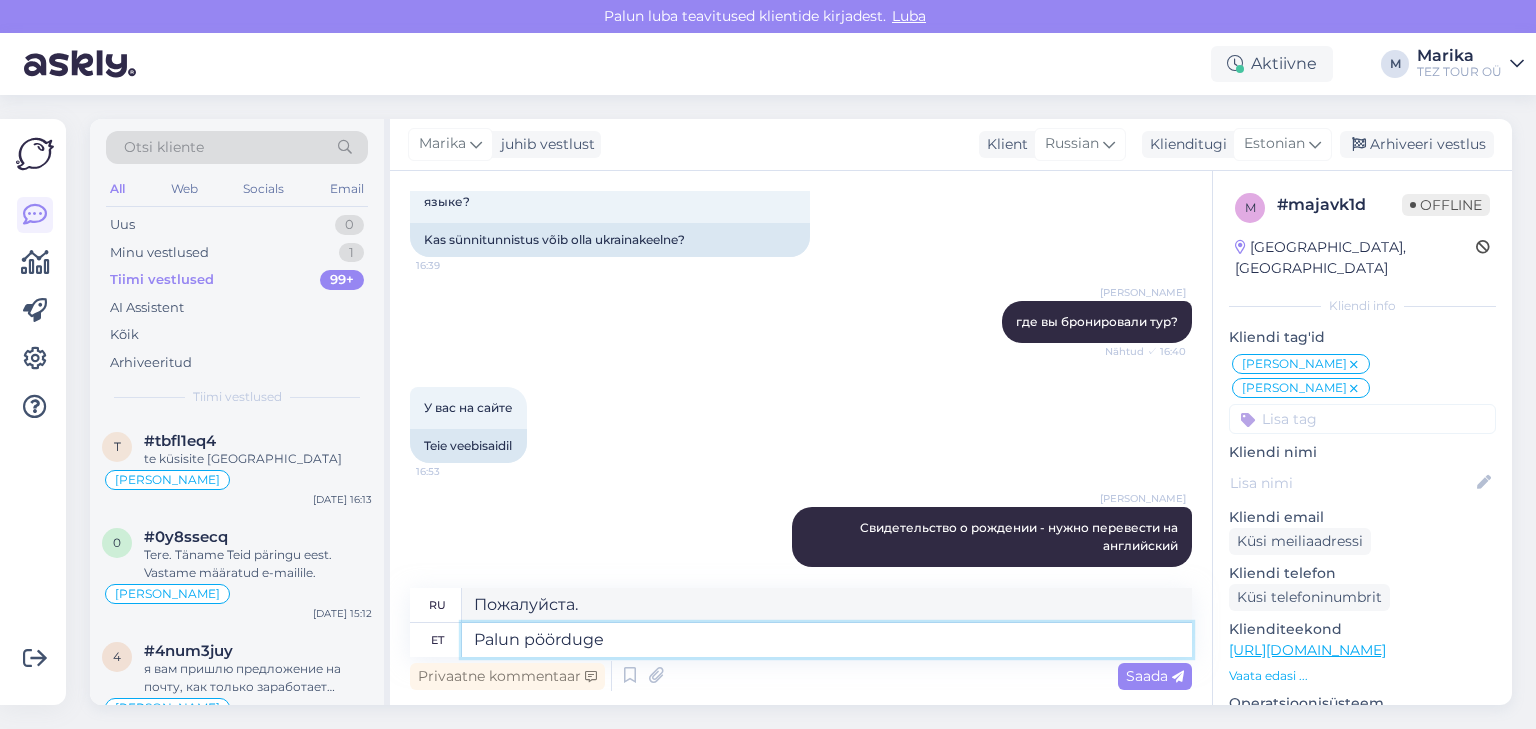type on "Palun pöörduge T" 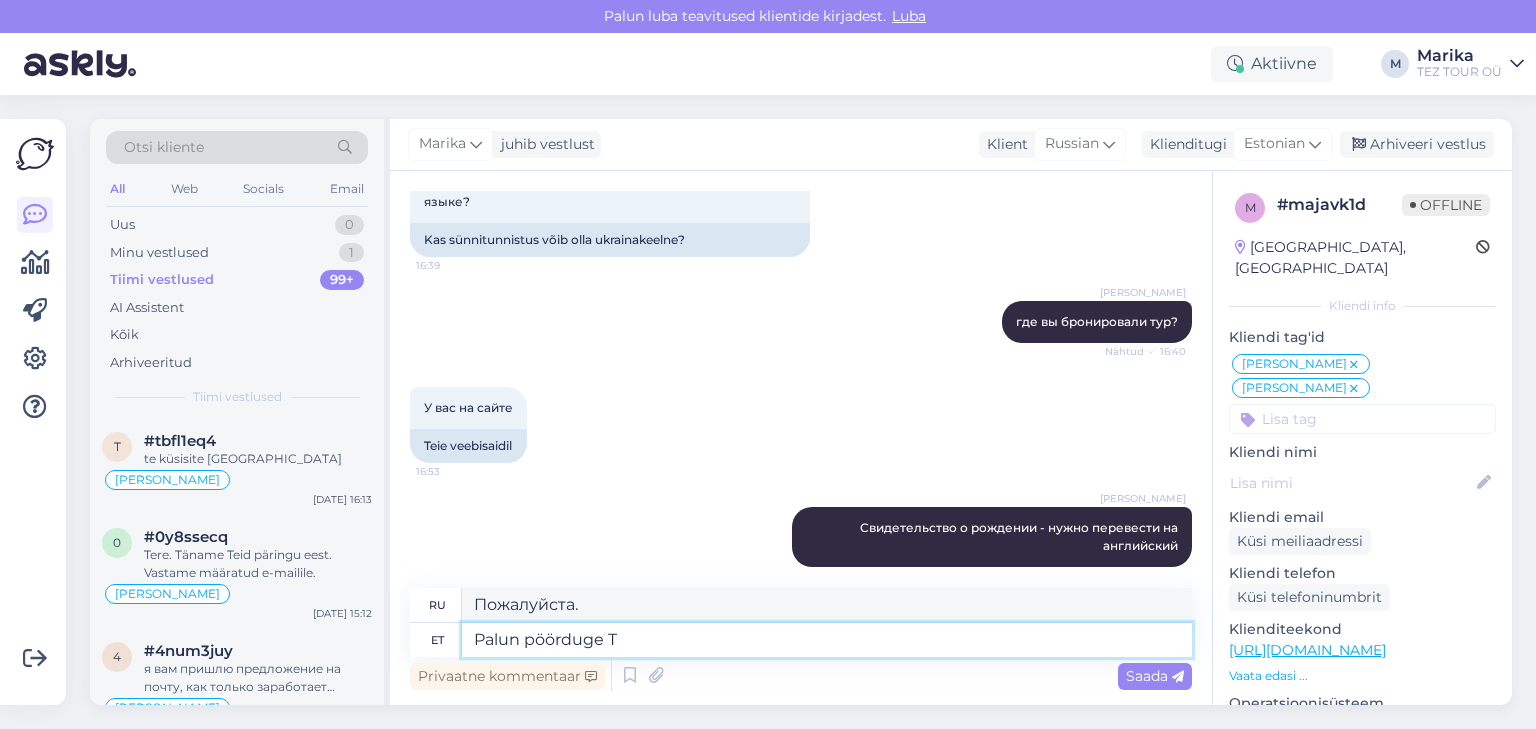 type on "Пожалуйста, свяжитесь с нами." 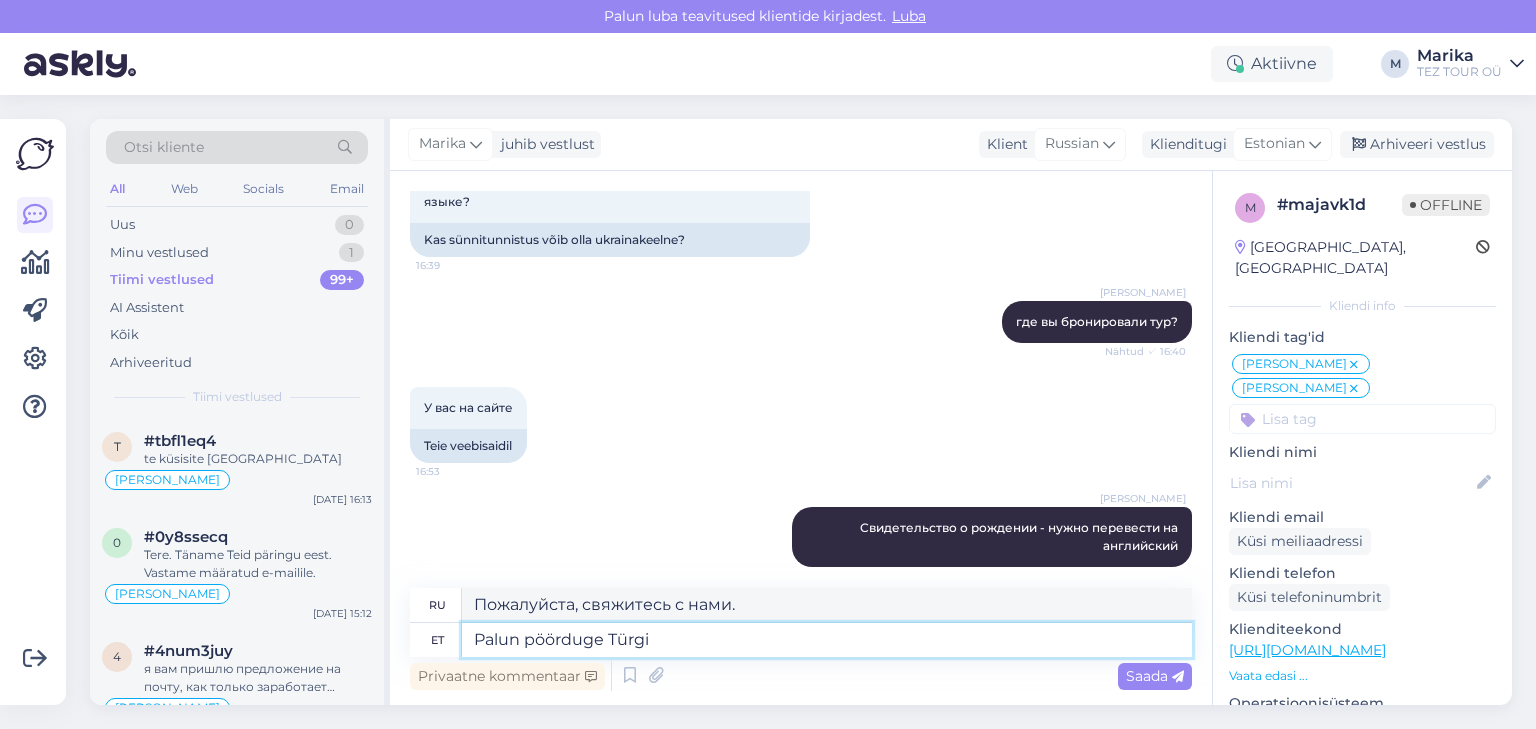 type on "Palun pöörduge Türgi" 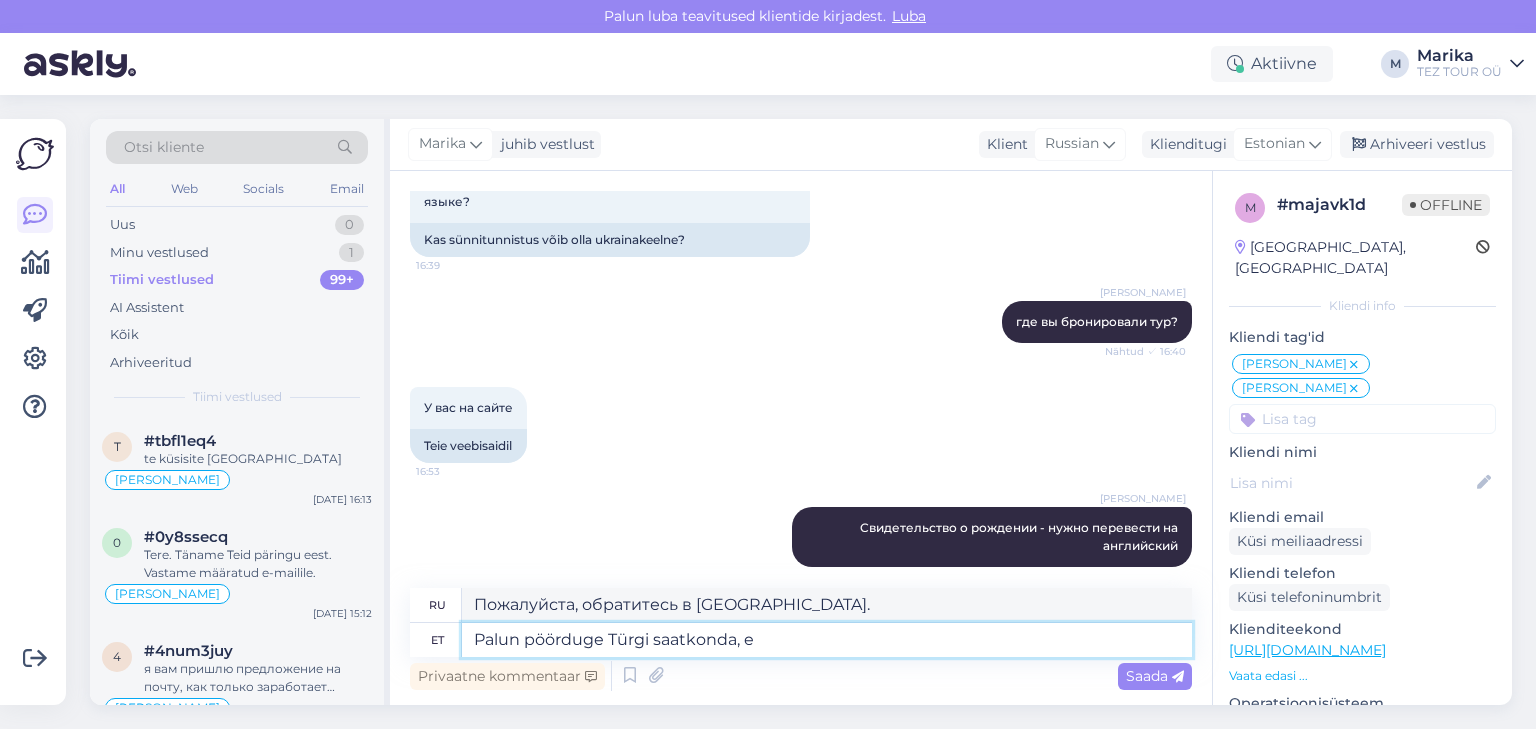 type on "Palun pöörduge Türgi saatkonda, et" 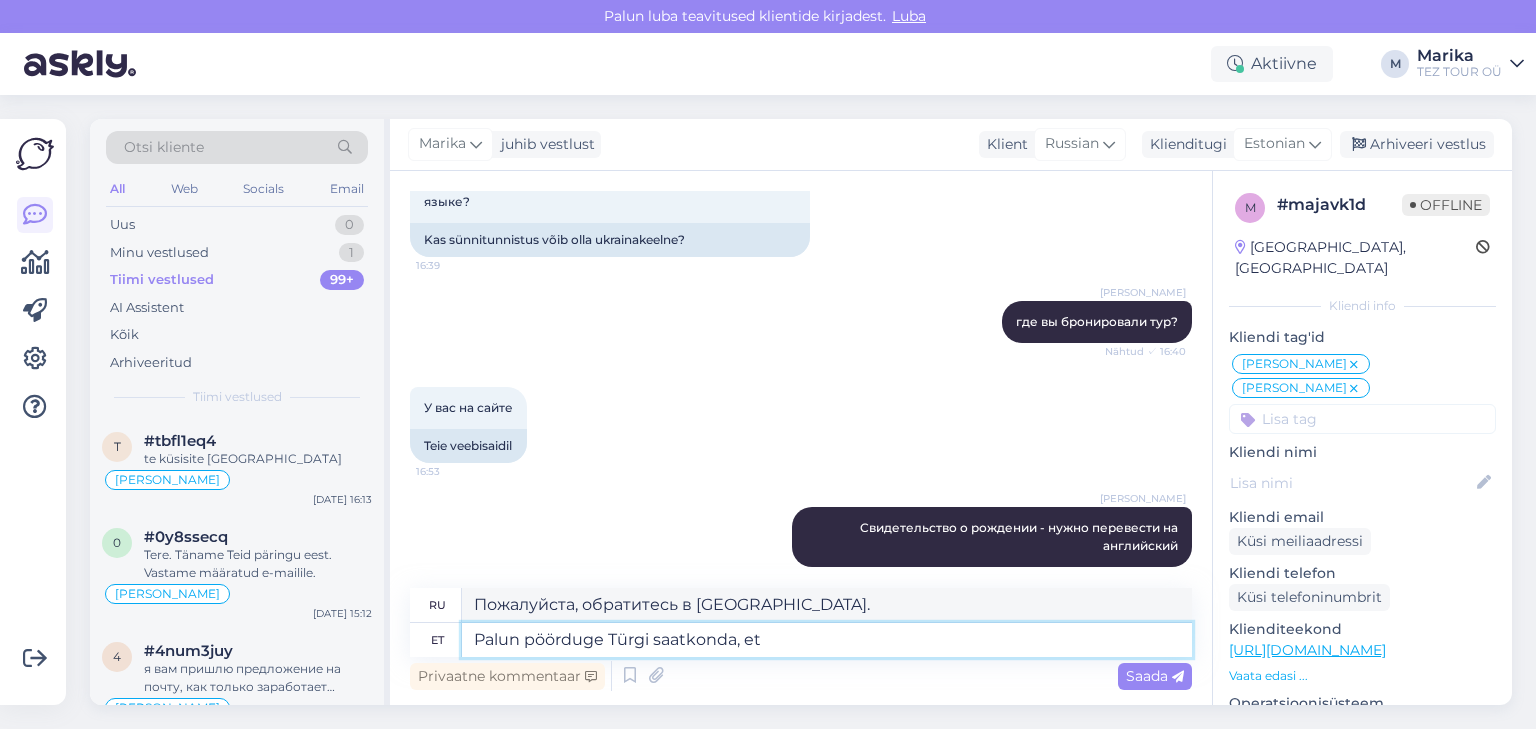 type on "Пожалуйста, обратитесь в посольство Турции." 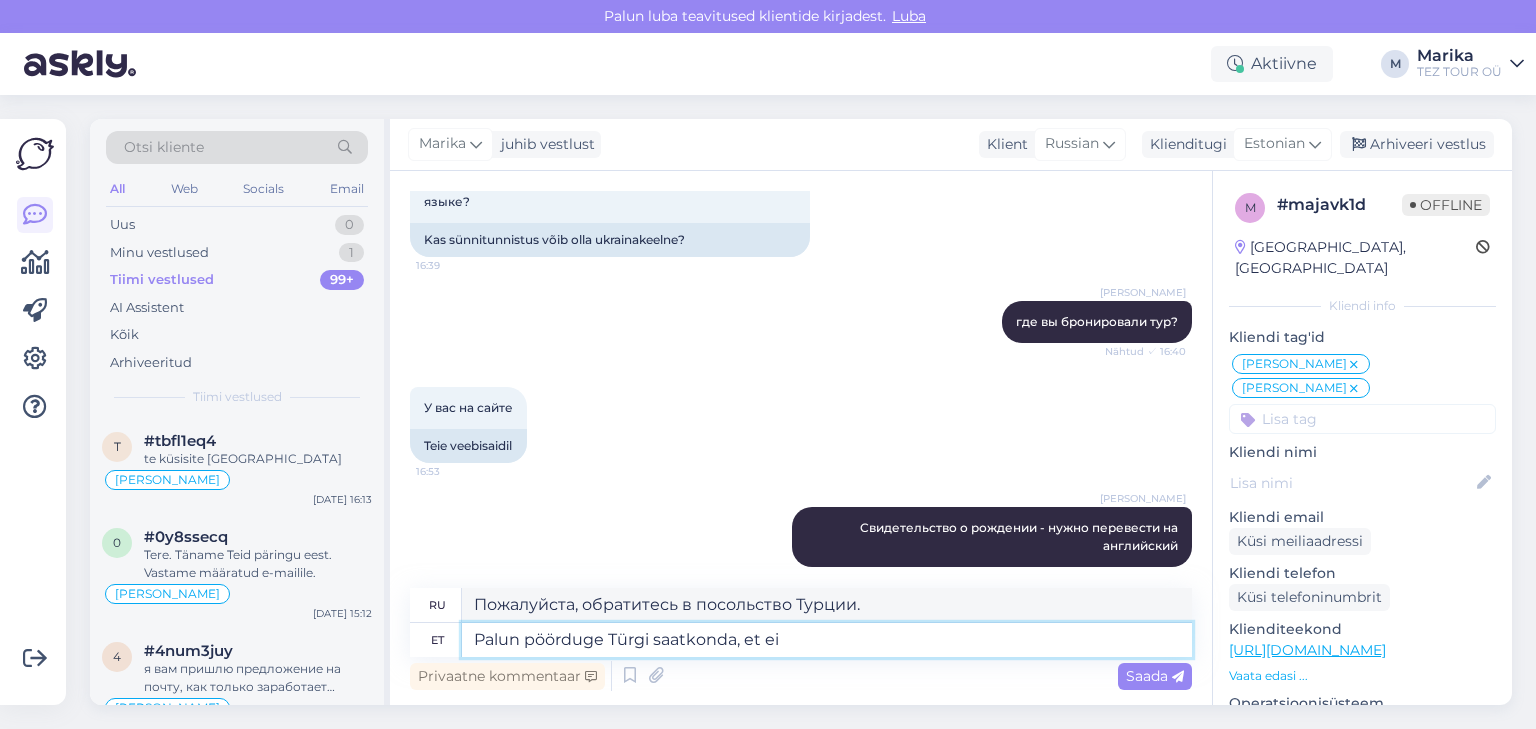type on "Palun pöörduge Türgi saatkonda, et ei" 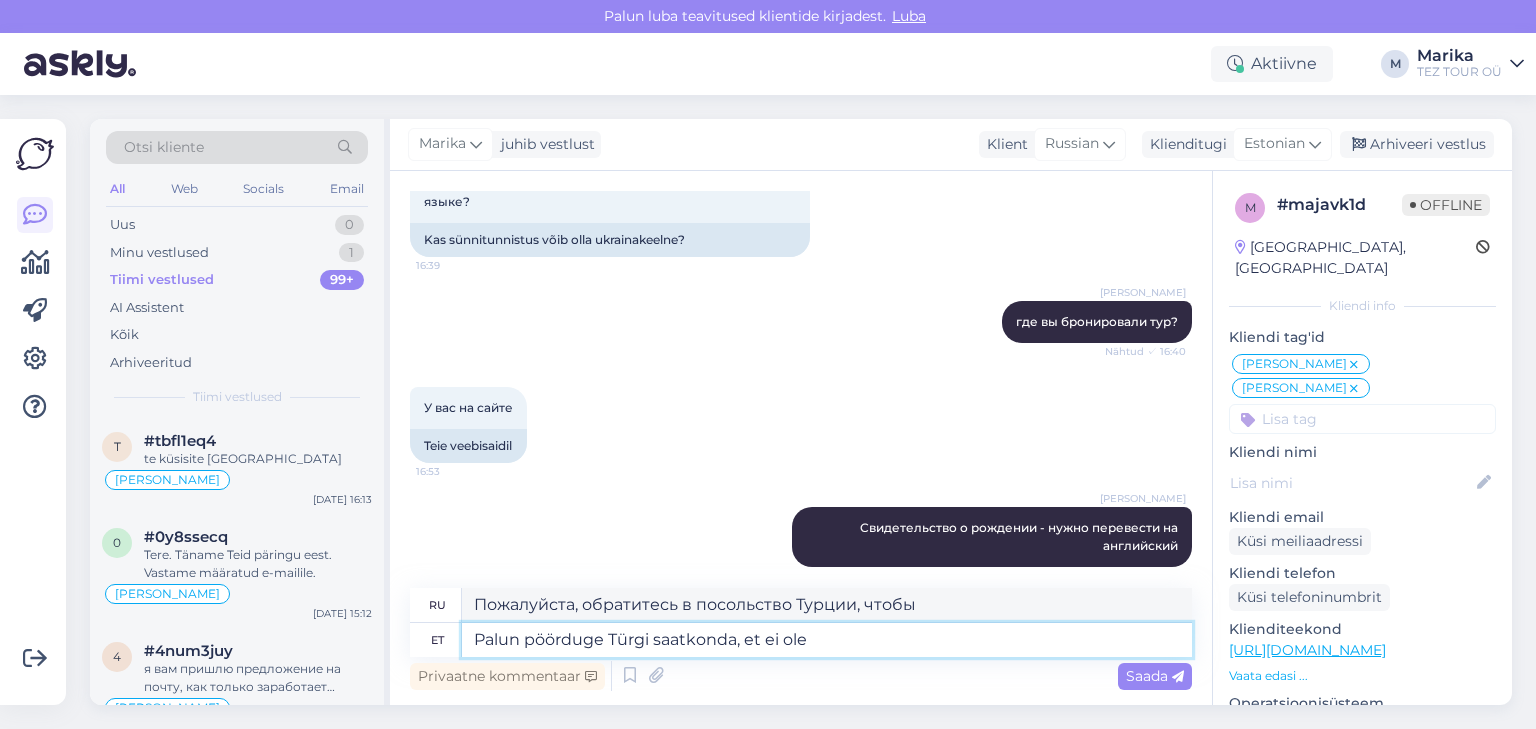 type on "Palun pöörduge Türgi saatkonda, et ei olek" 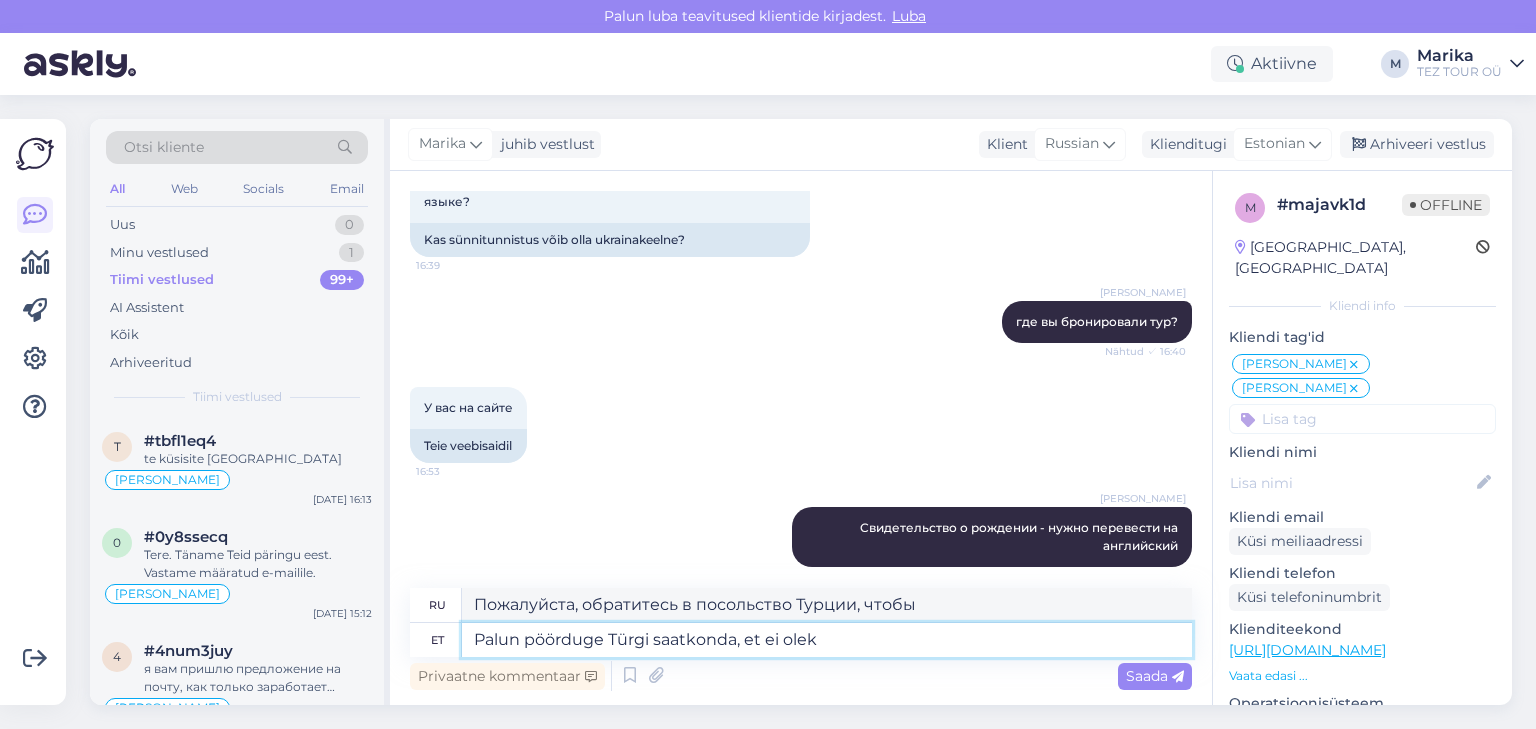 type on "Пожалуйста, обратитесь в посольство Турции, чтобы..." 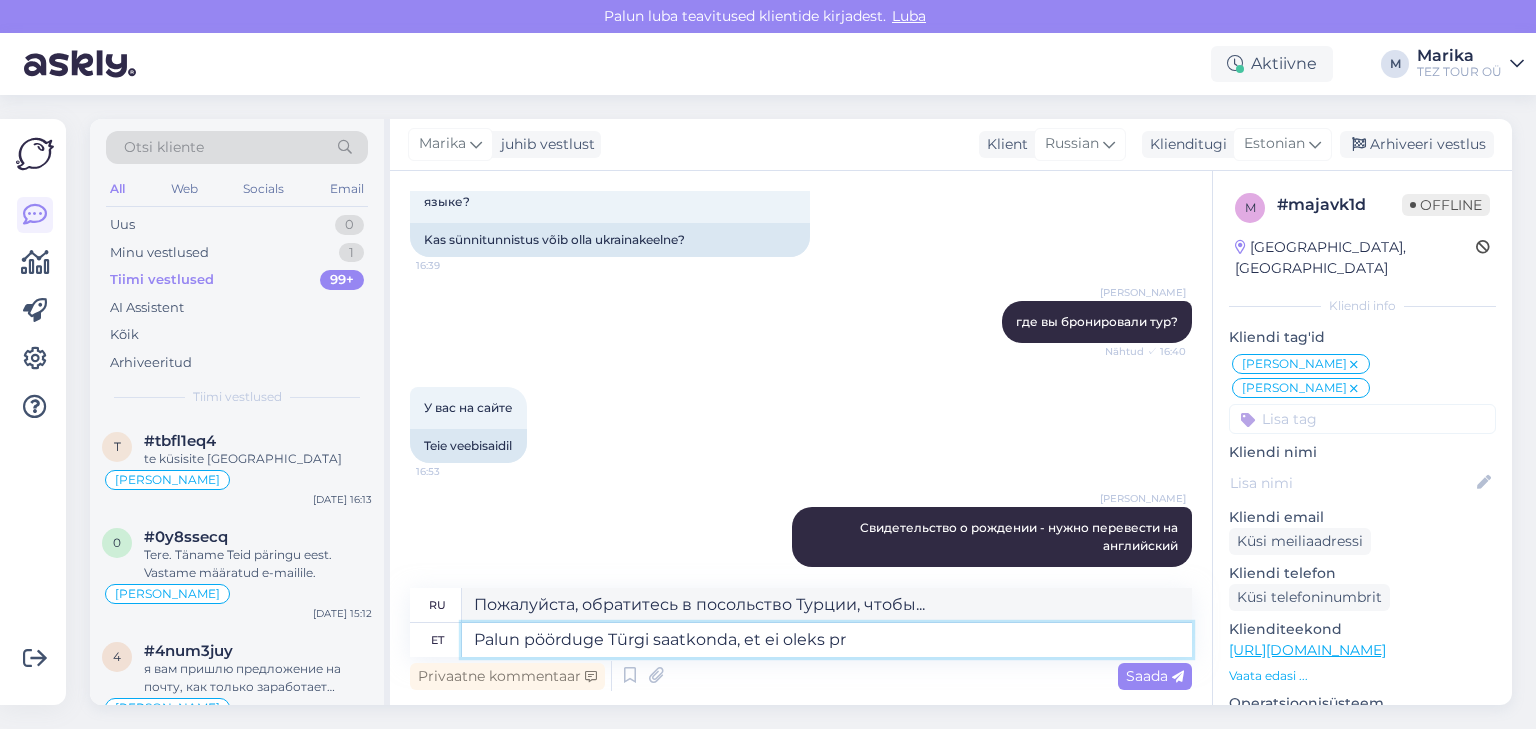 type on "Palun pöörduge Türgi saatkonda, et ei oleks pro" 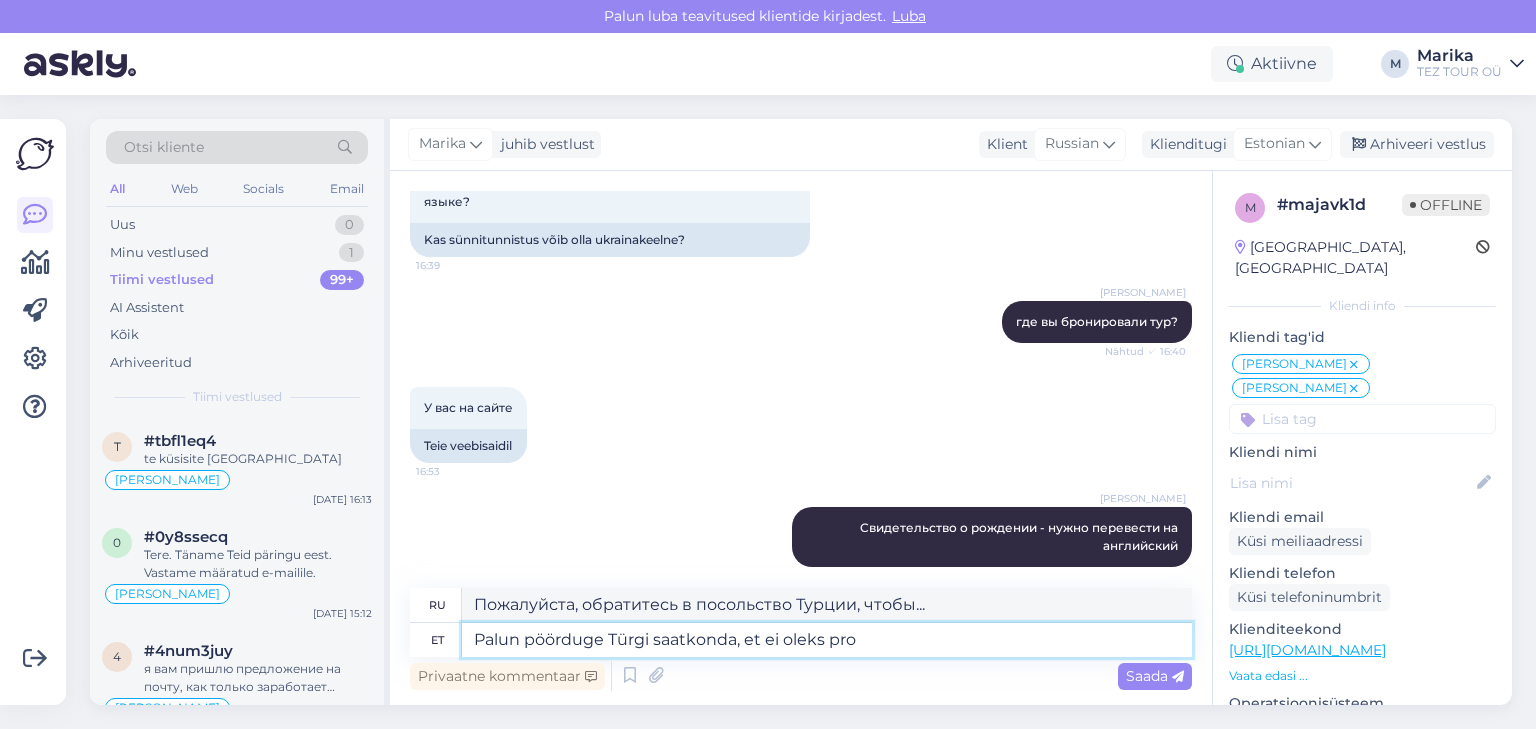 type on "Пожалуйста, обратитесь в посольство Турции, чтобы избежать проблем." 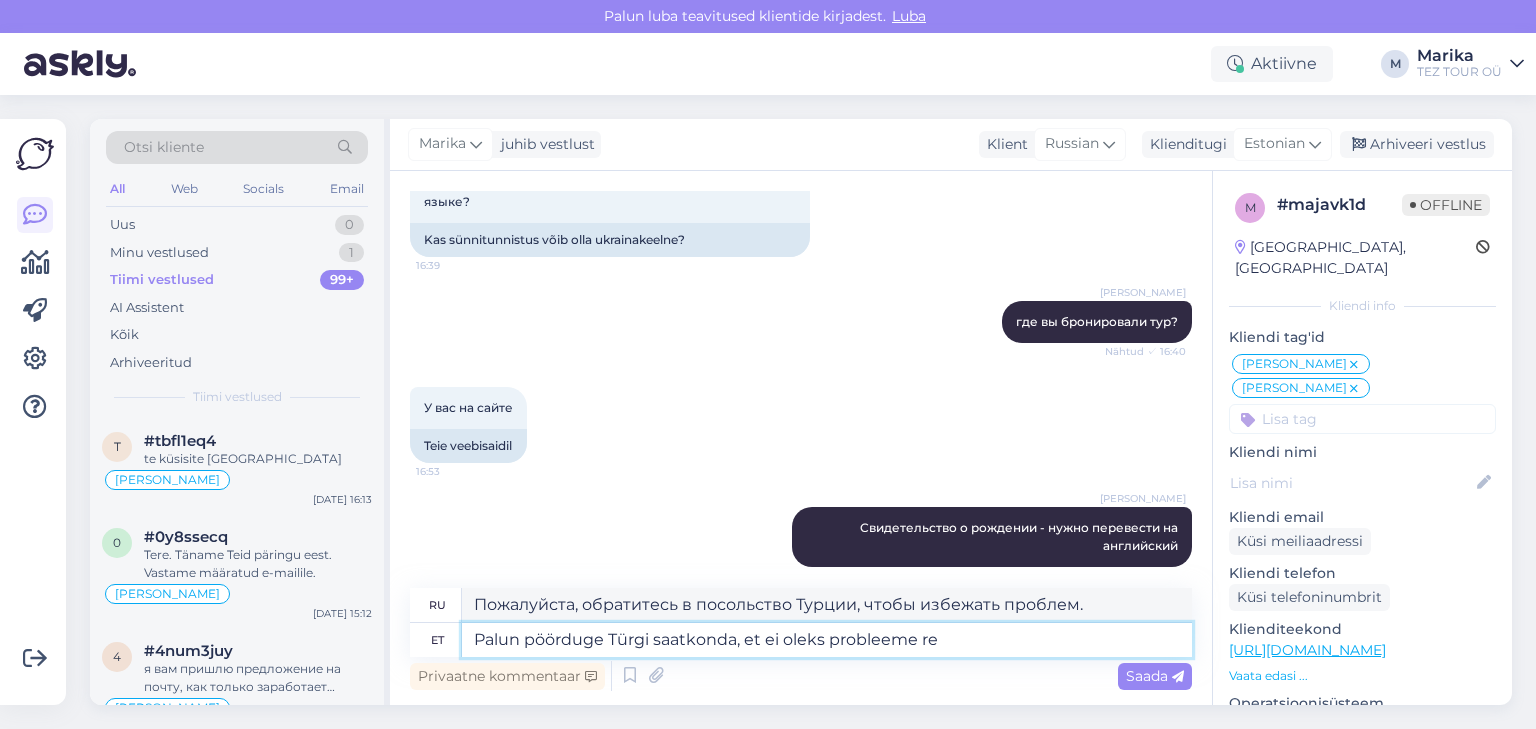 type on "Palun pöörduge Türgi saatkonda, et ei oleks probleeme r" 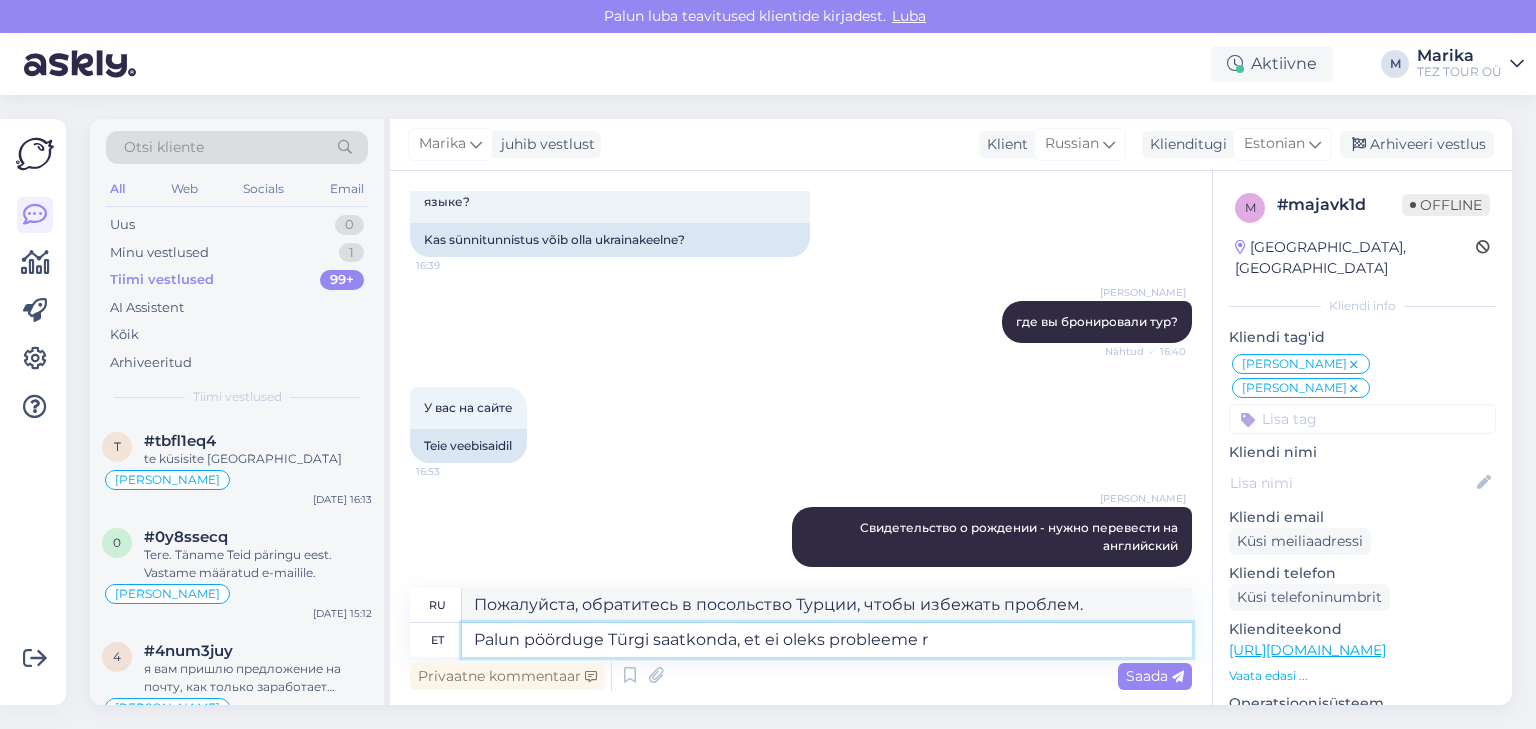 type on "Пожалуйста, обратитесь в посольство Турции, чтобы избежать проблем во время поездки." 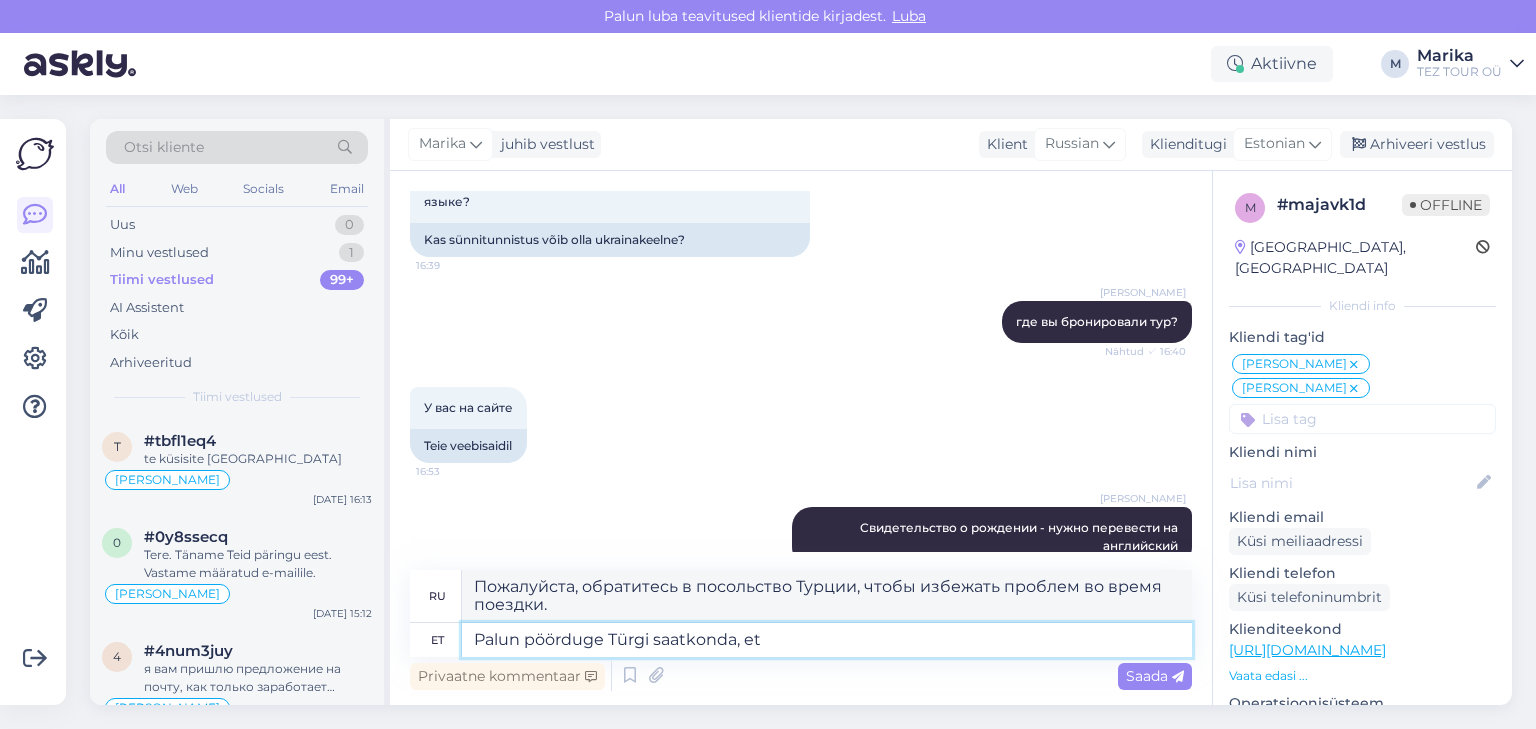 type on "Palun pöörduge Türgi saatkonda, e" 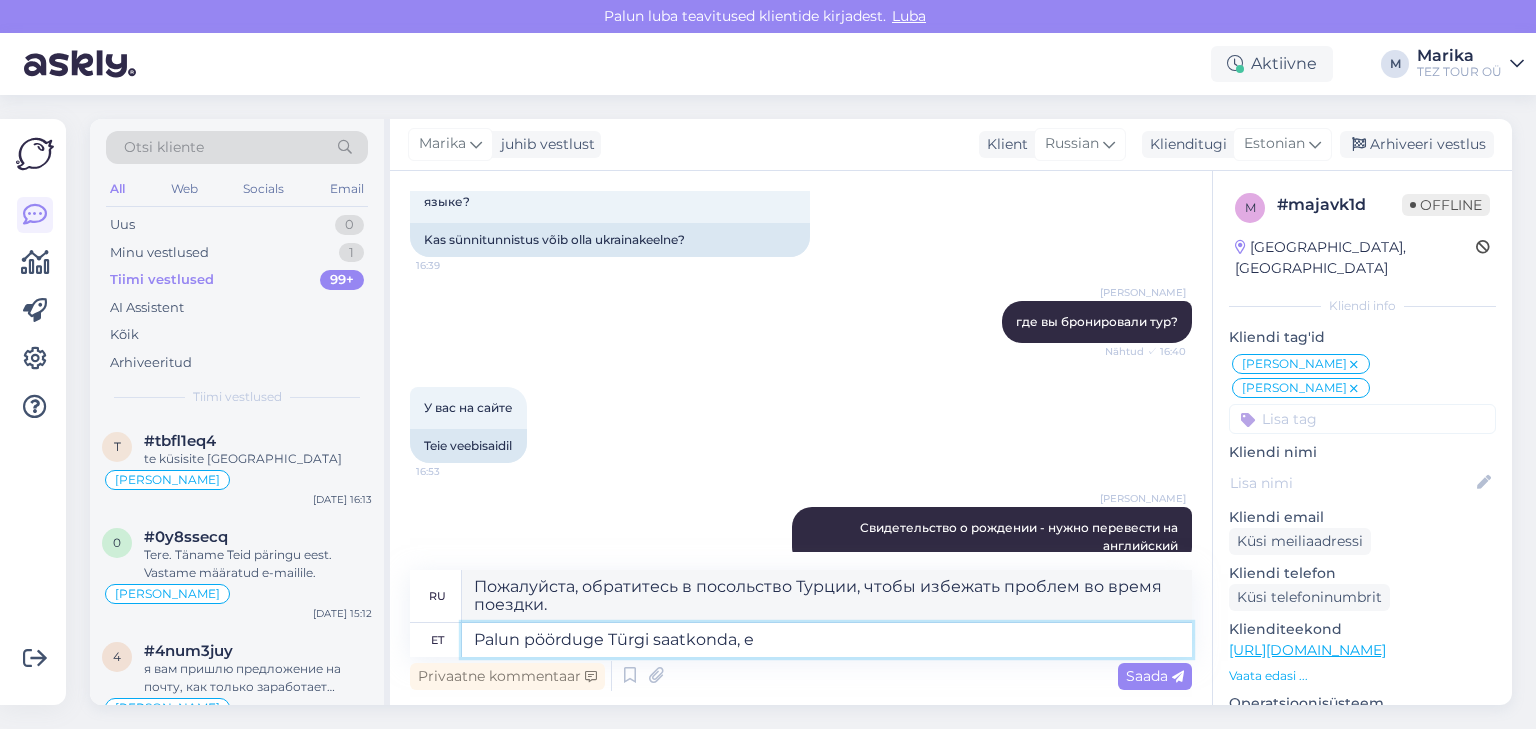 type on "Пожалуйста, обратитесь в посольство Турции, чтобы..." 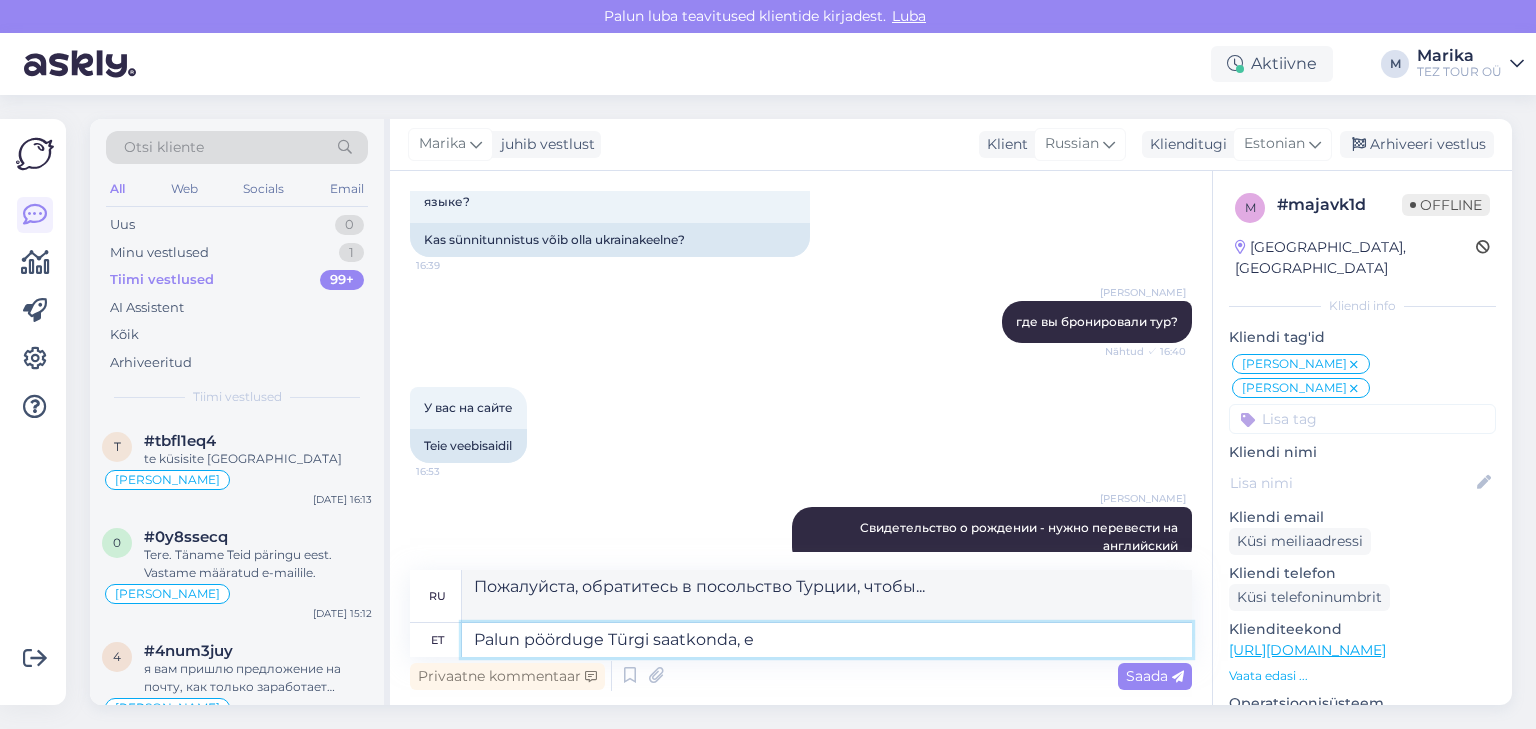 type on "Palun pöörduge Türgi saatkonda," 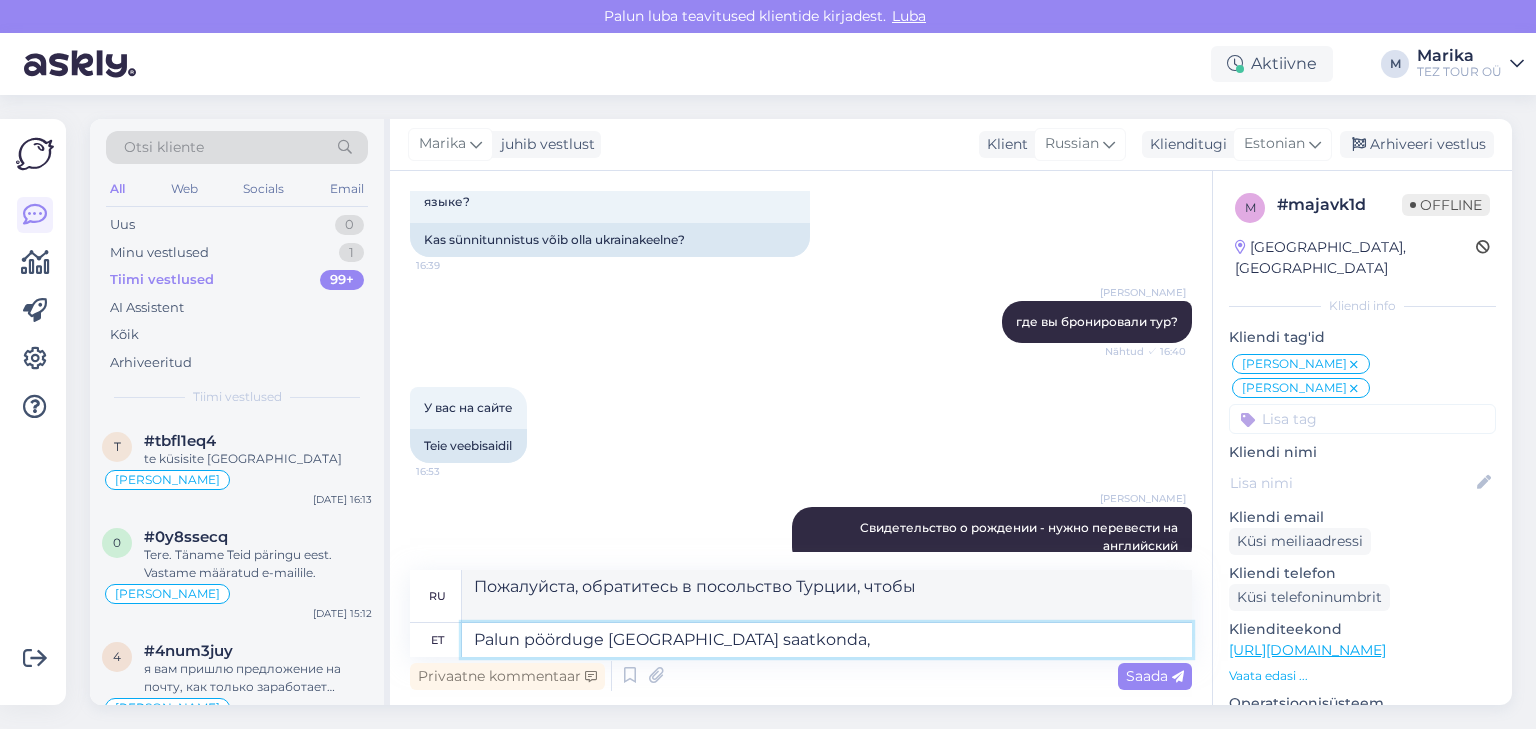 type on "Пожалуйста, обратитесь в посольство Турции, чтобы избежать проблем." 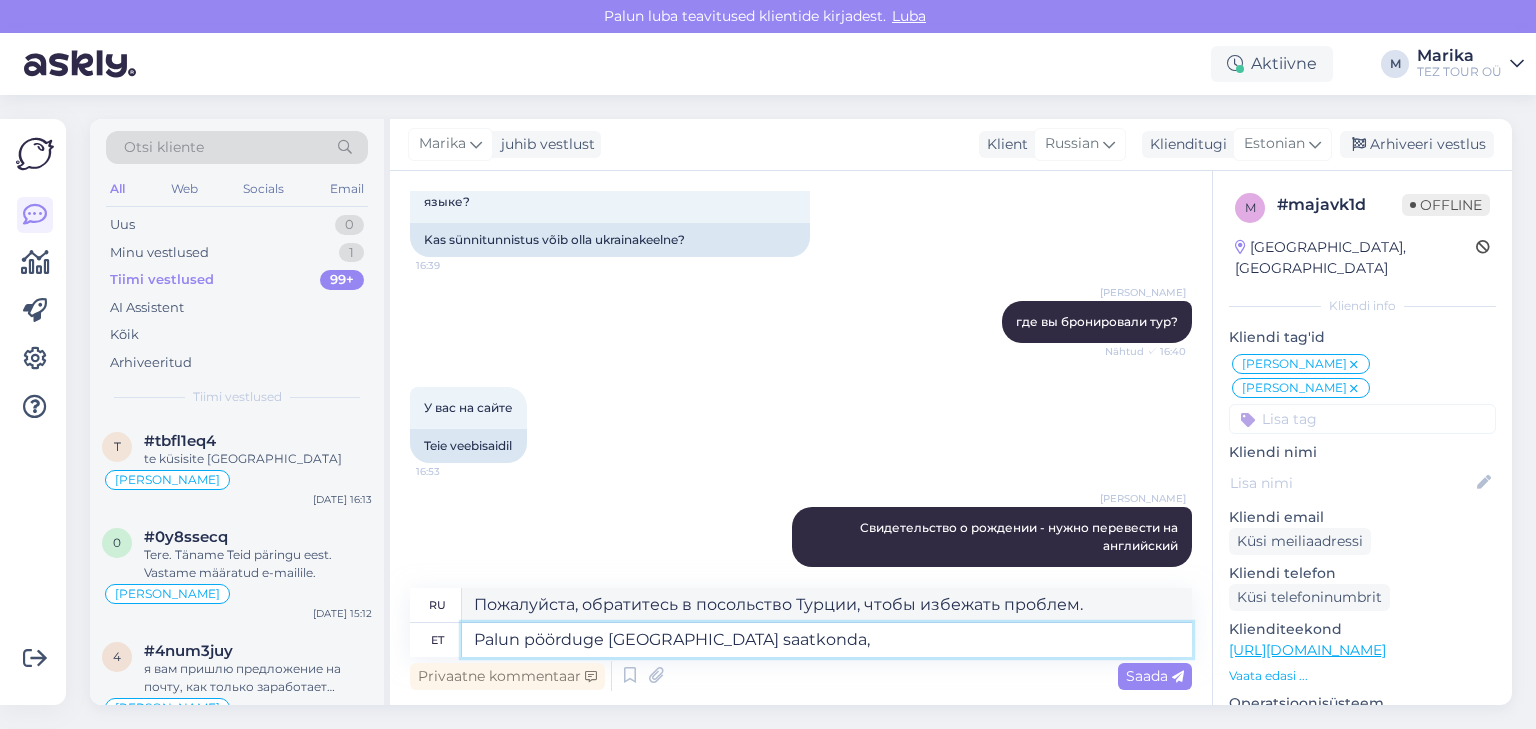 type on "Palun pöörduge Türgi saatkonda" 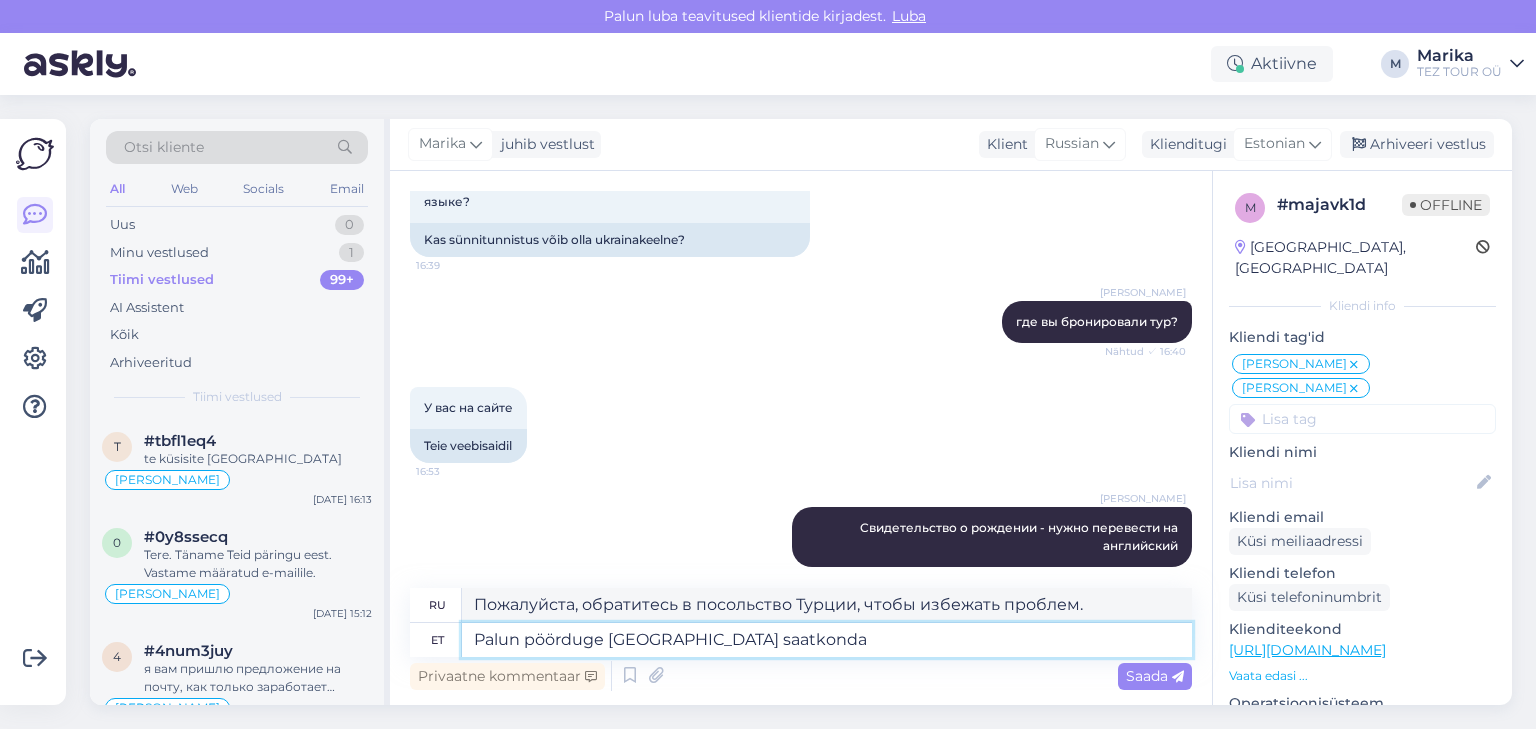type on "Пожалуйста, обратитесь в посольство Турции." 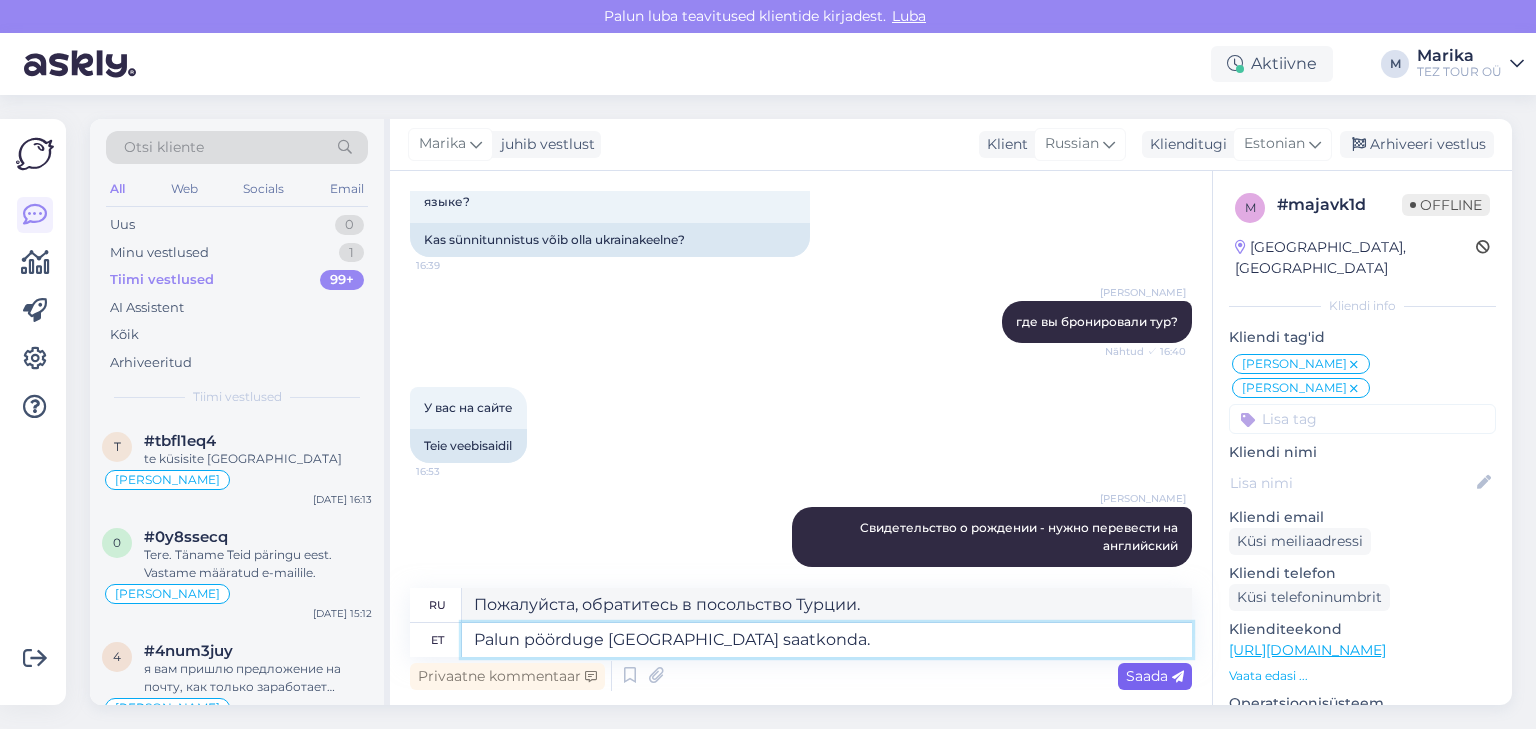 type on "Palun pöörduge Türgi saatkonda." 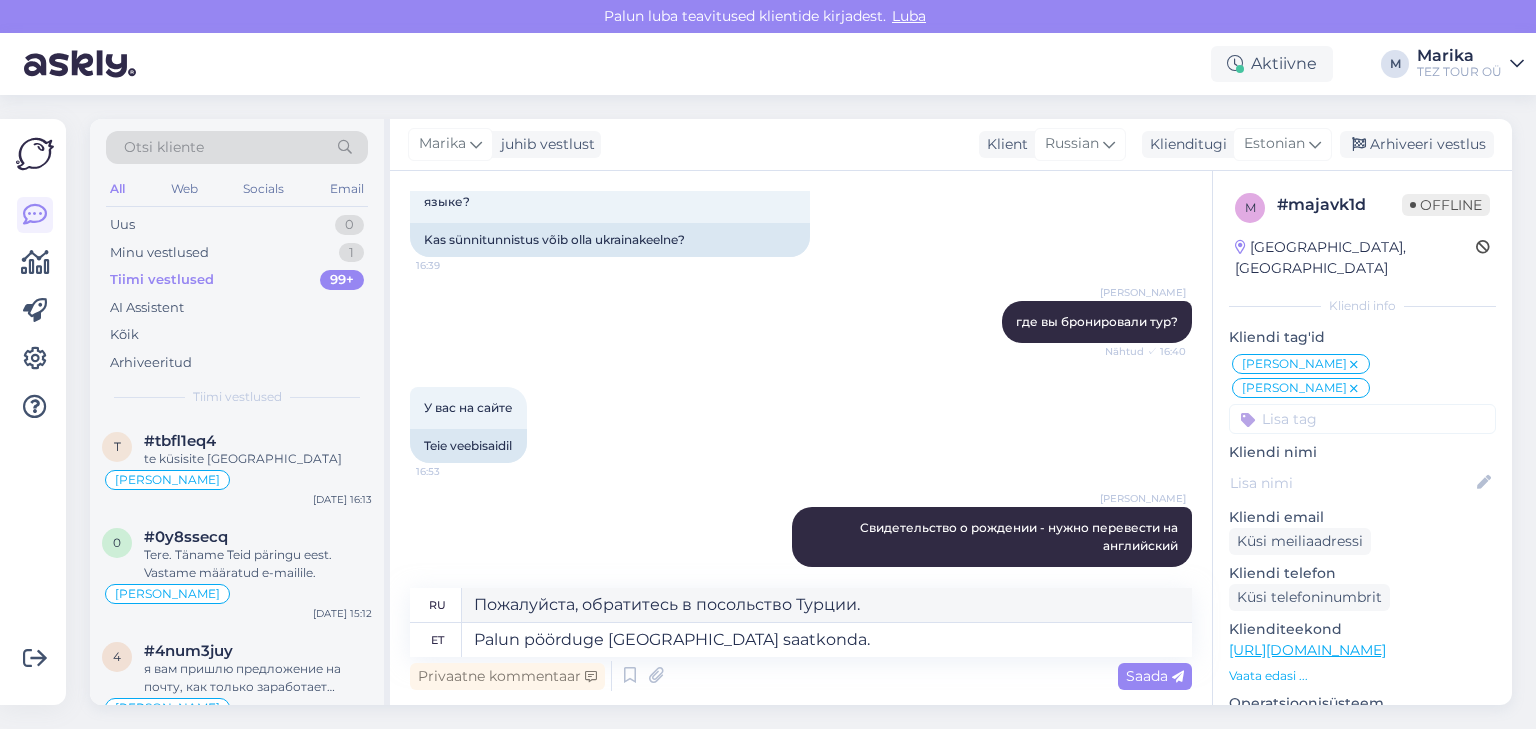 drag, startPoint x: 1134, startPoint y: 668, endPoint x: 1144, endPoint y: 648, distance: 22.36068 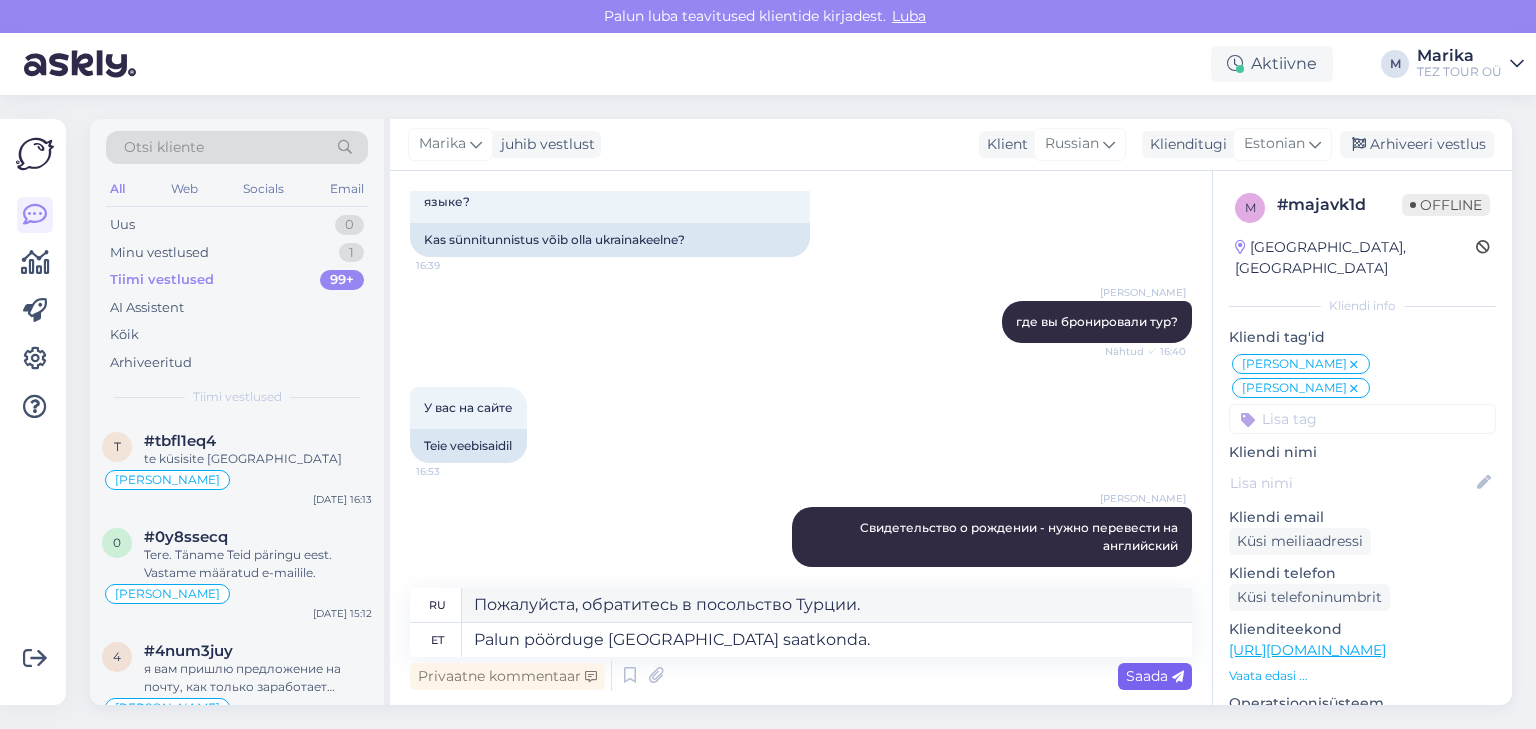 click on "Saada" at bounding box center [1155, 676] 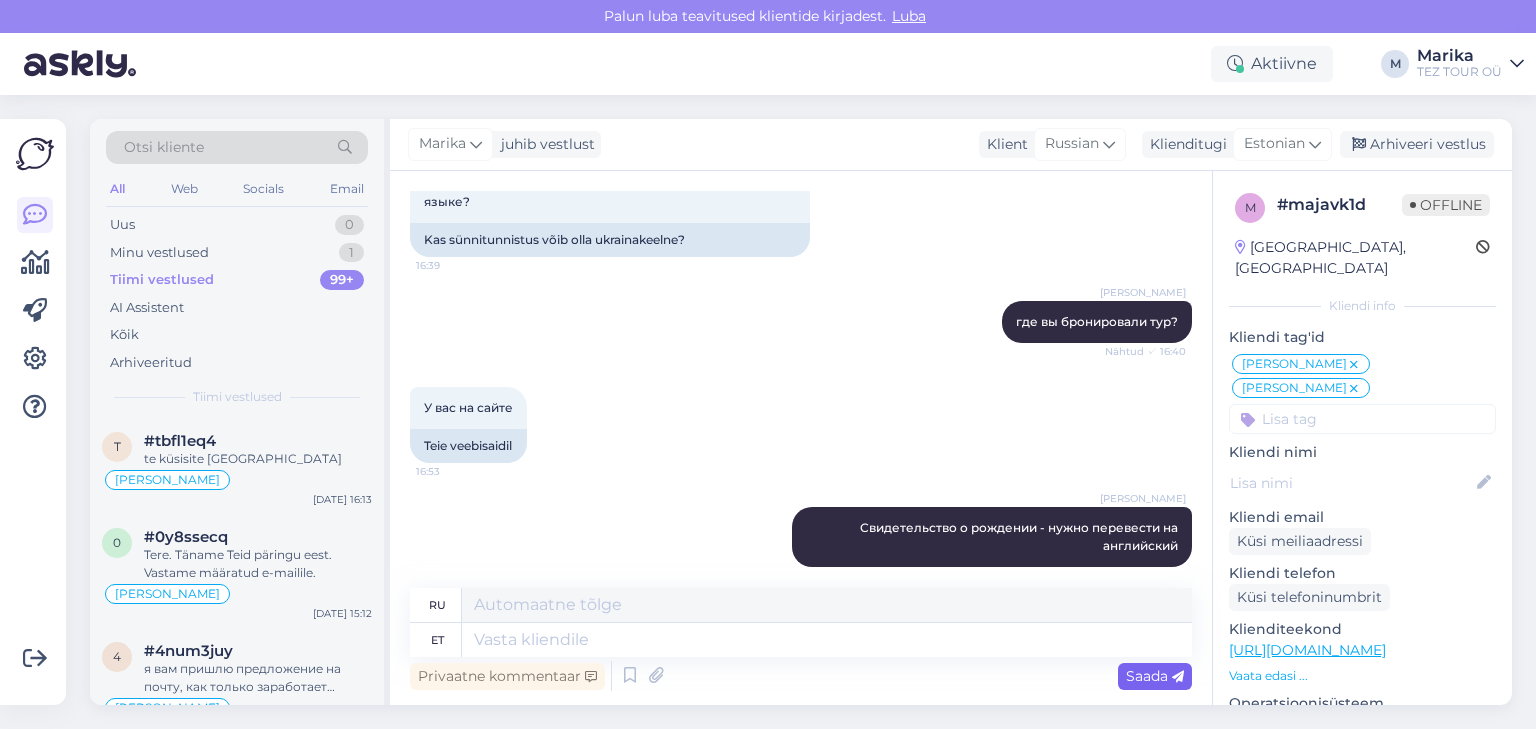 scroll, scrollTop: 4143, scrollLeft: 0, axis: vertical 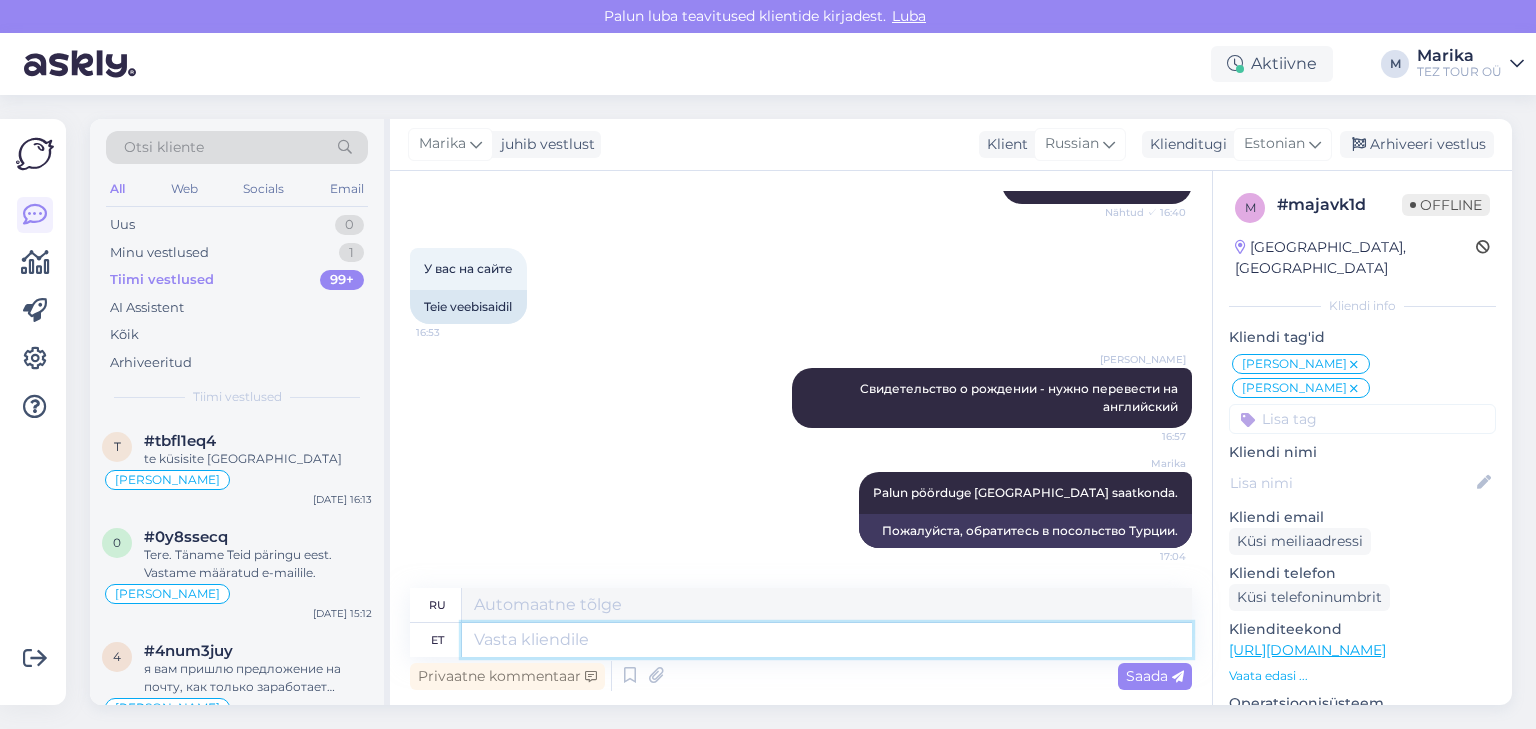 click at bounding box center (827, 640) 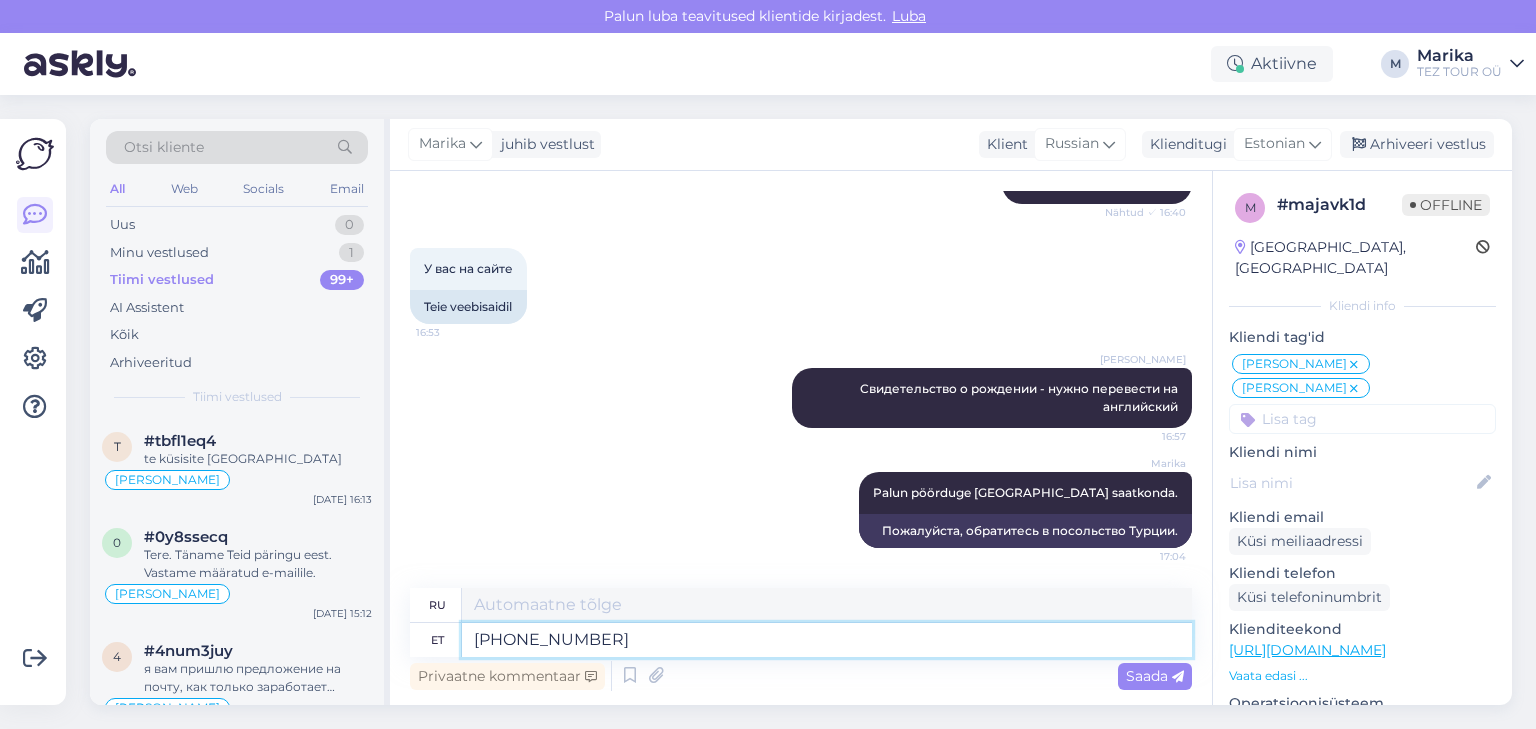 type on "372 627 2880" 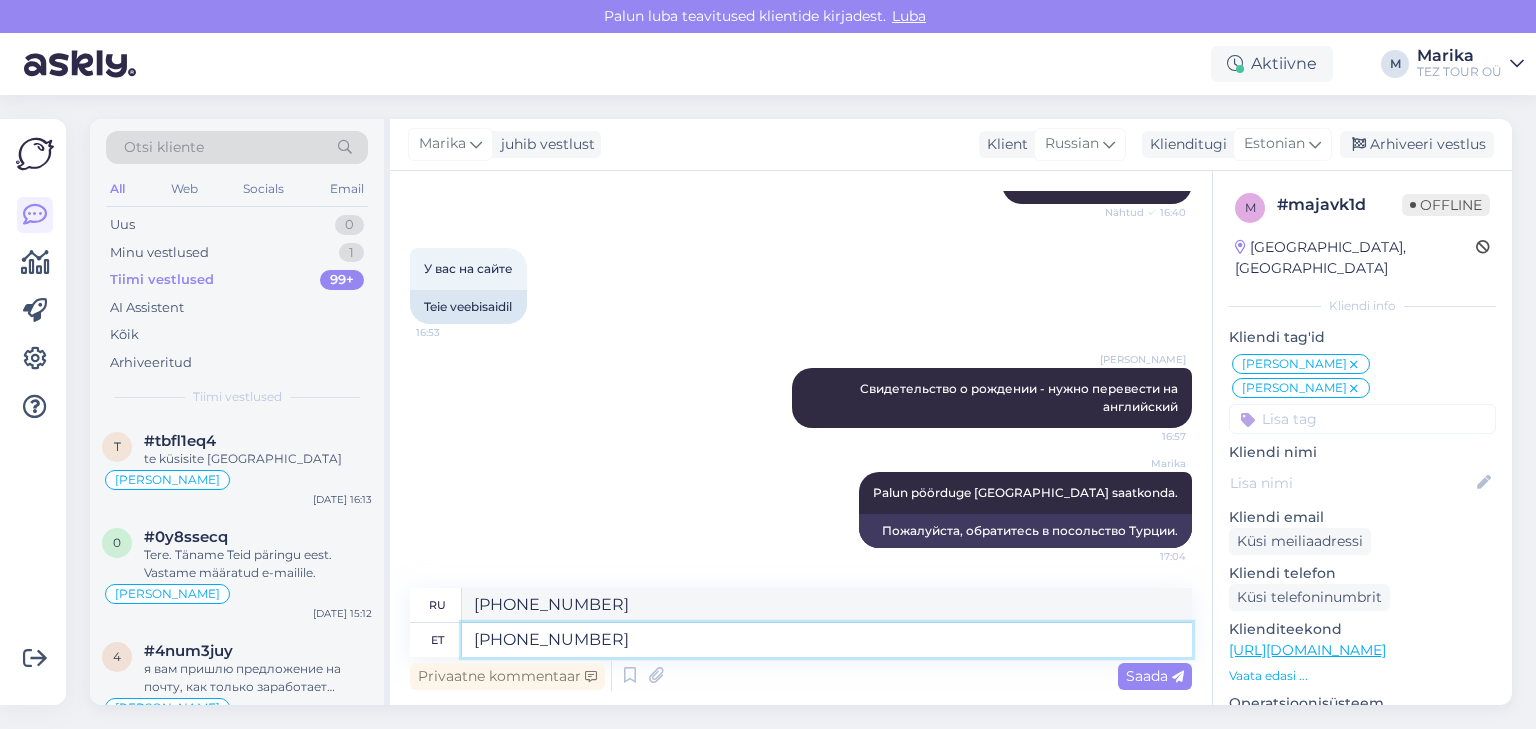 click on "372 627 2880" at bounding box center (827, 640) 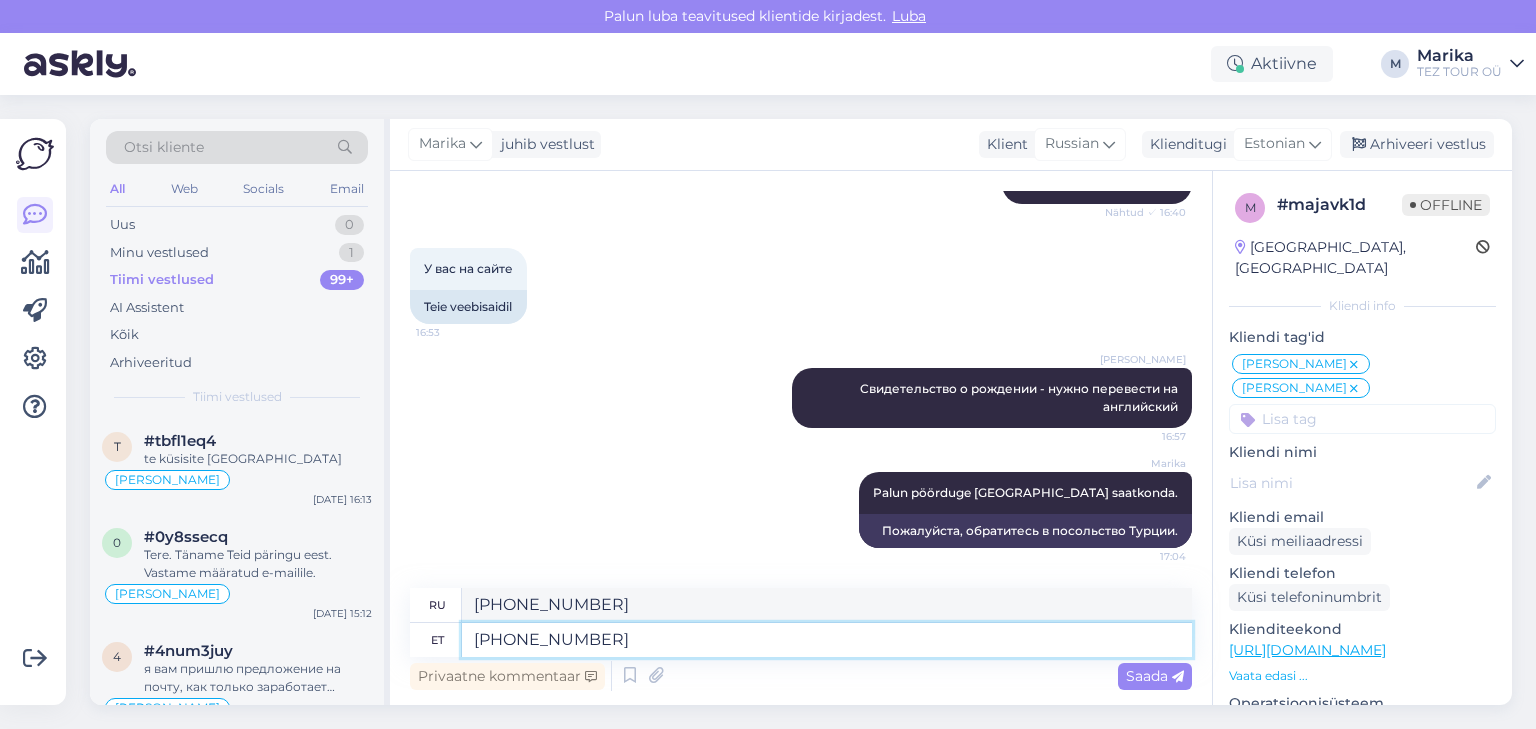 type on "+372 627 2880" 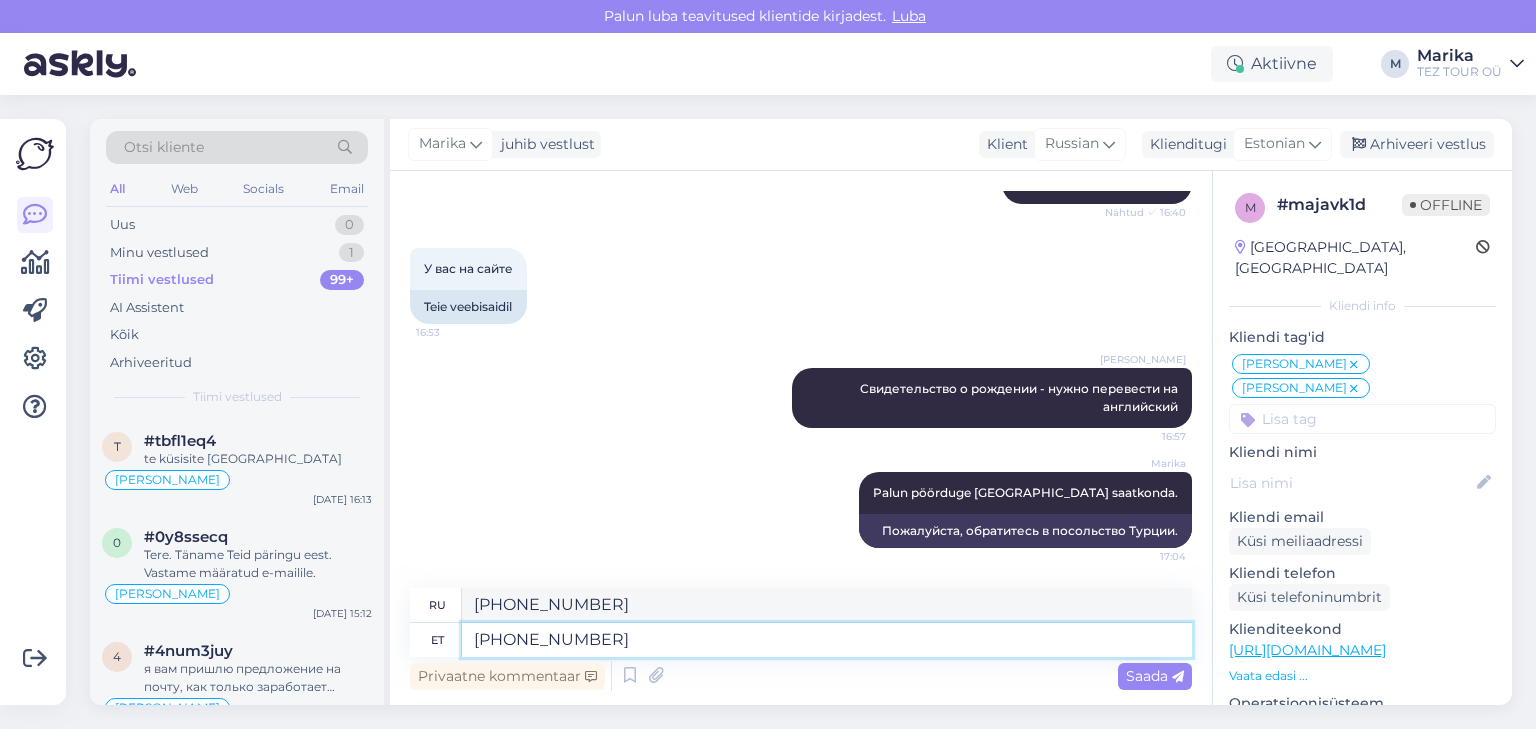 type on "+372 627 2880" 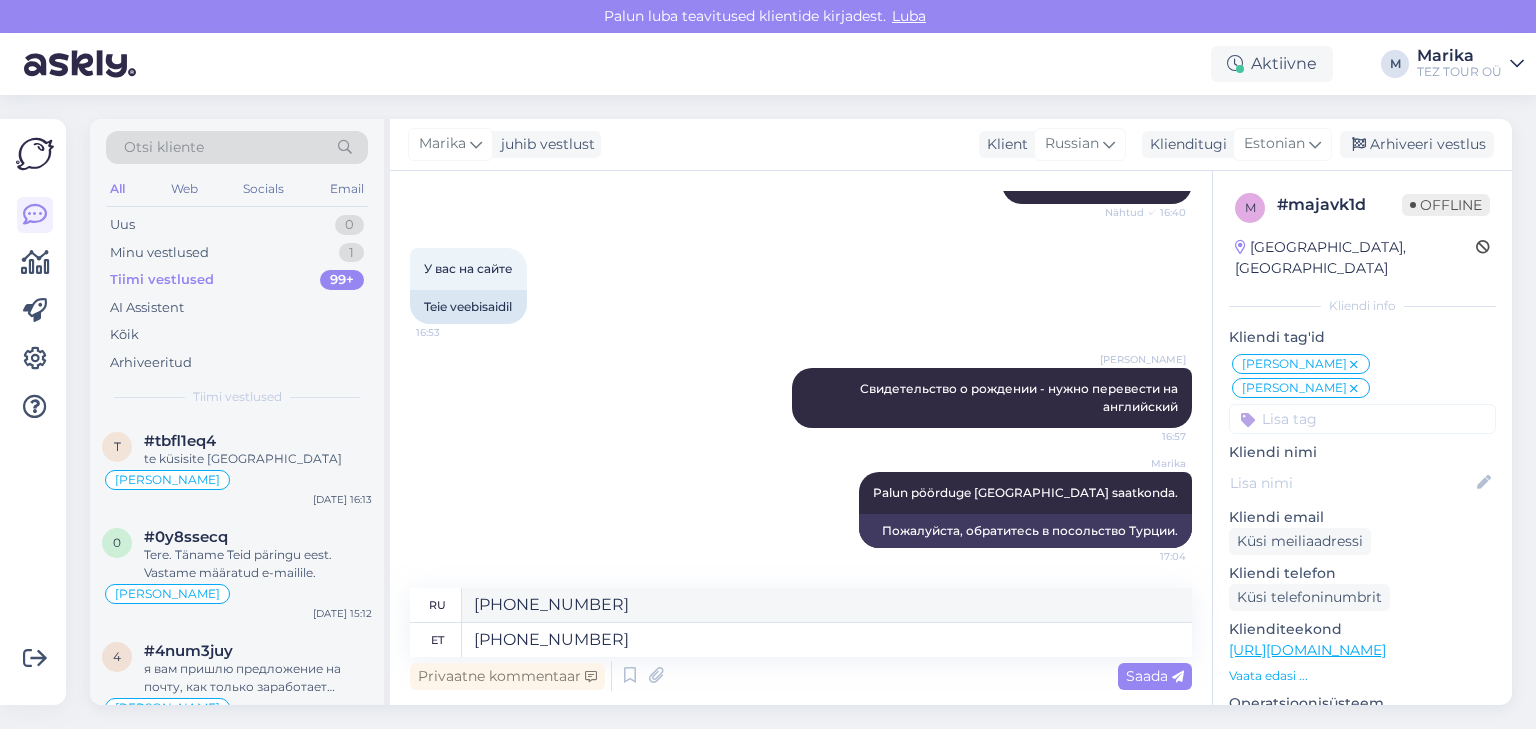 click on "Saada" at bounding box center (1155, 676) 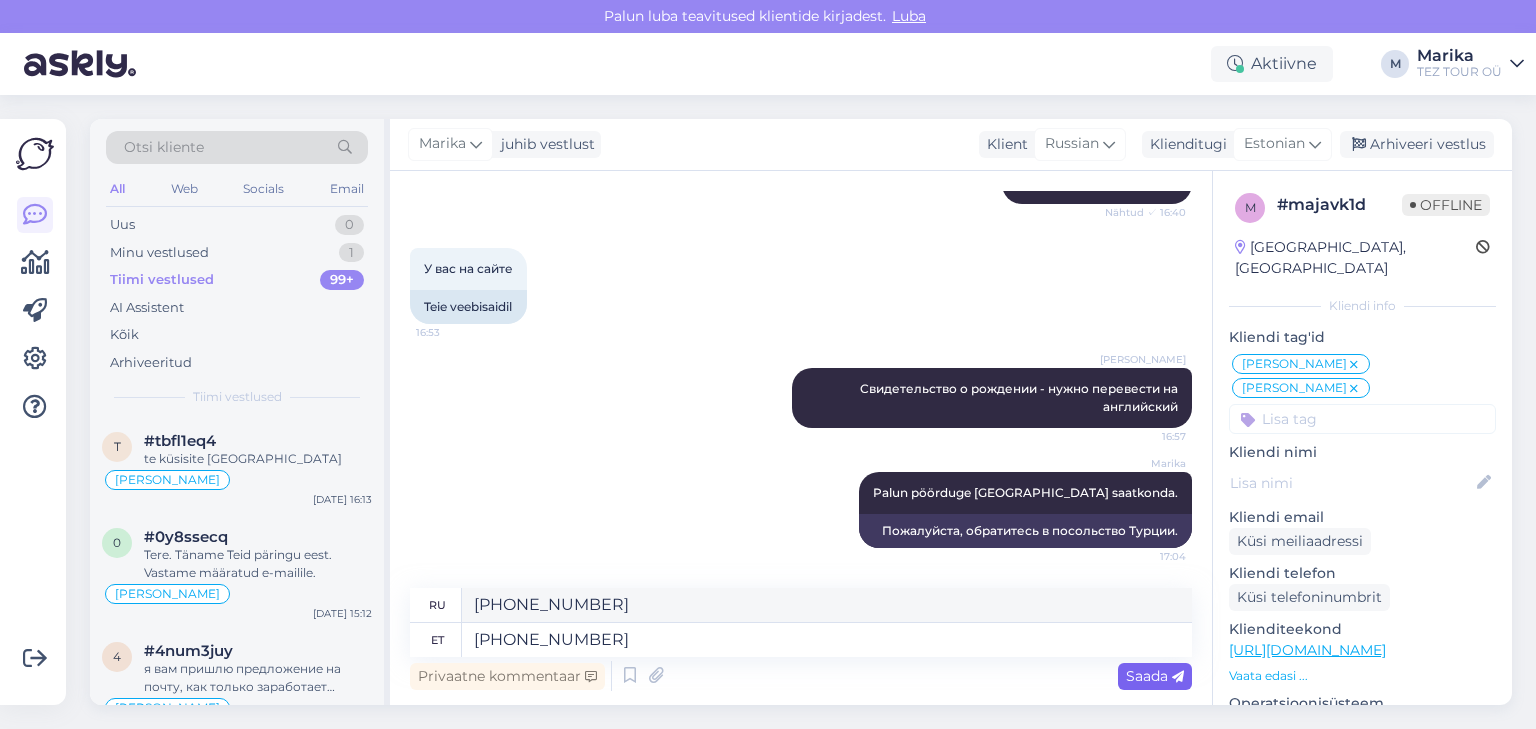 type 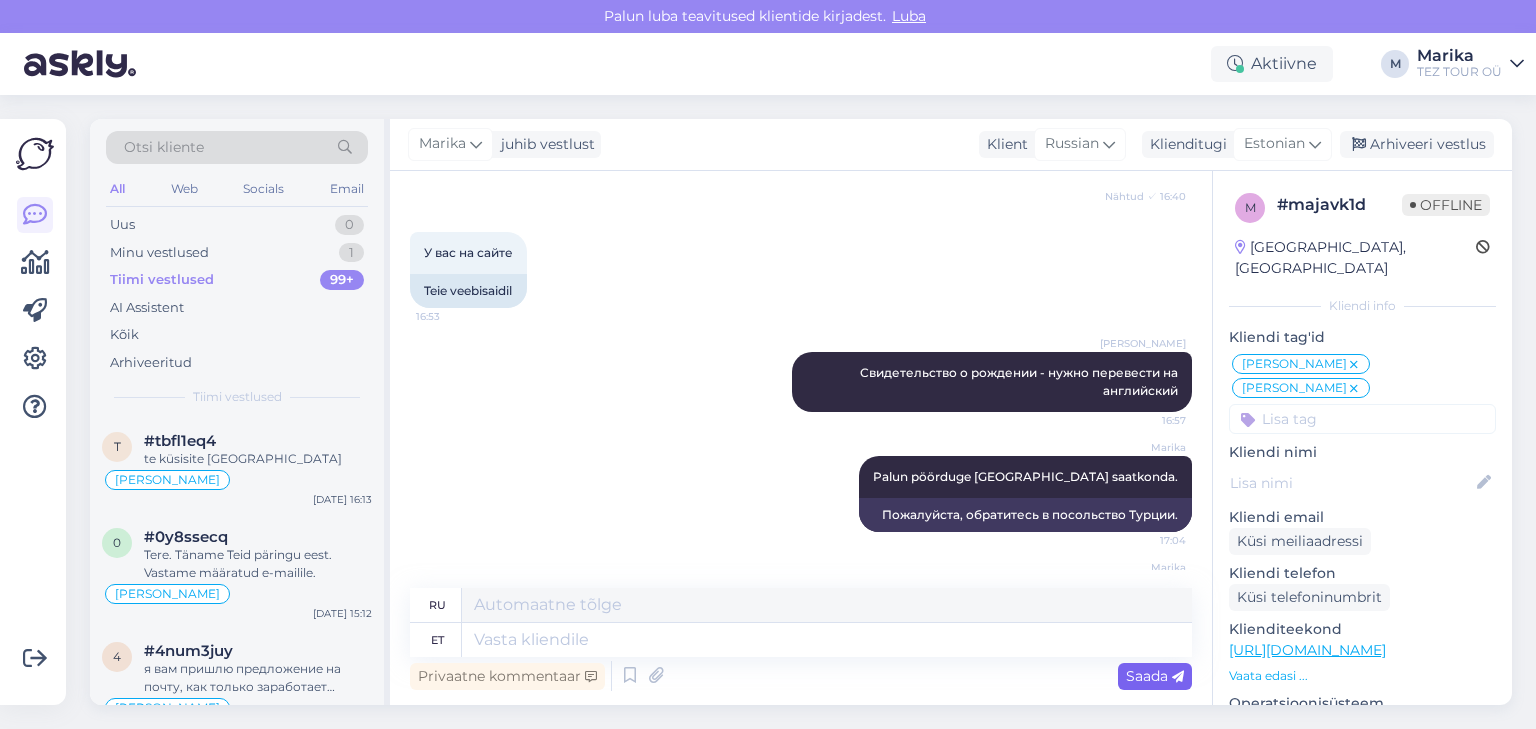 scroll, scrollTop: 4263, scrollLeft: 0, axis: vertical 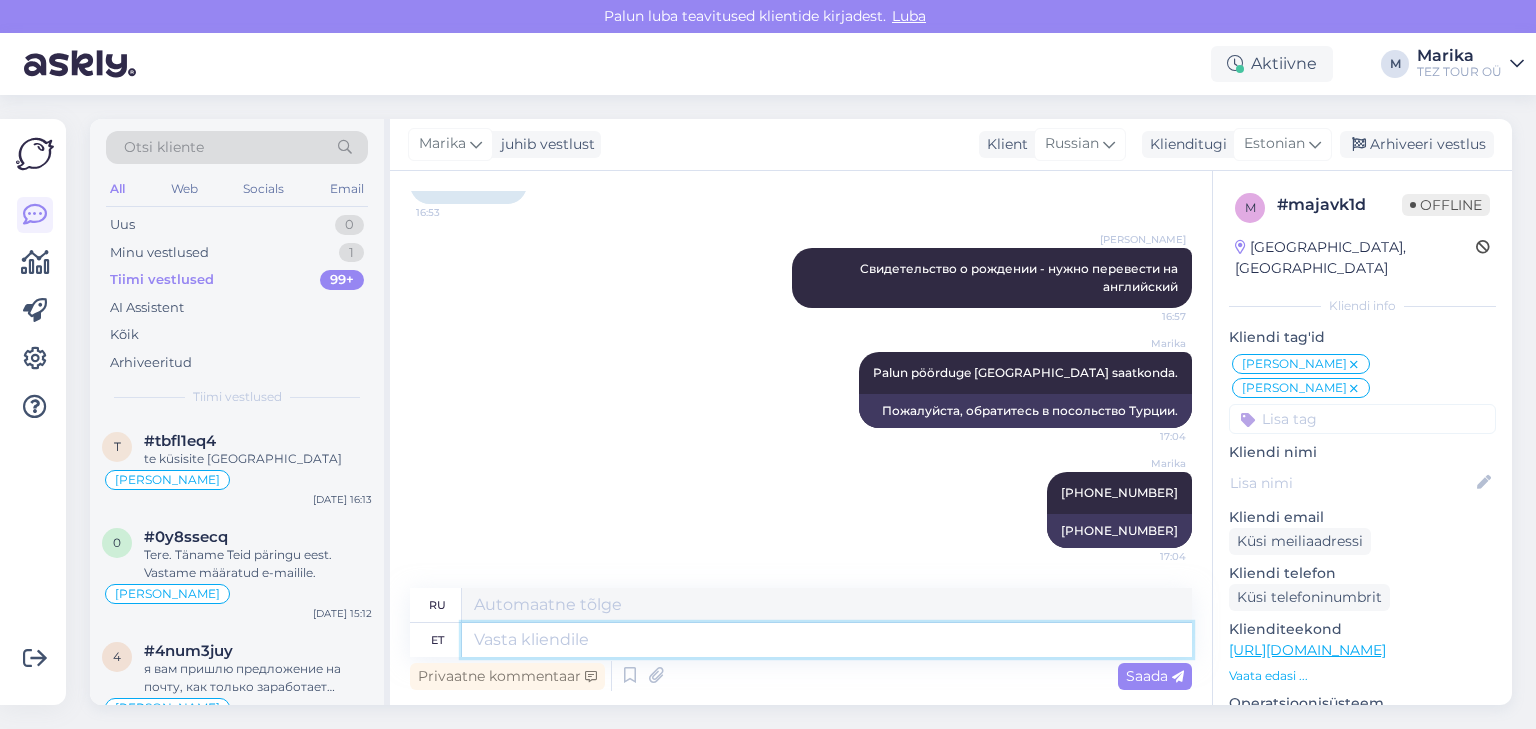 click at bounding box center [827, 640] 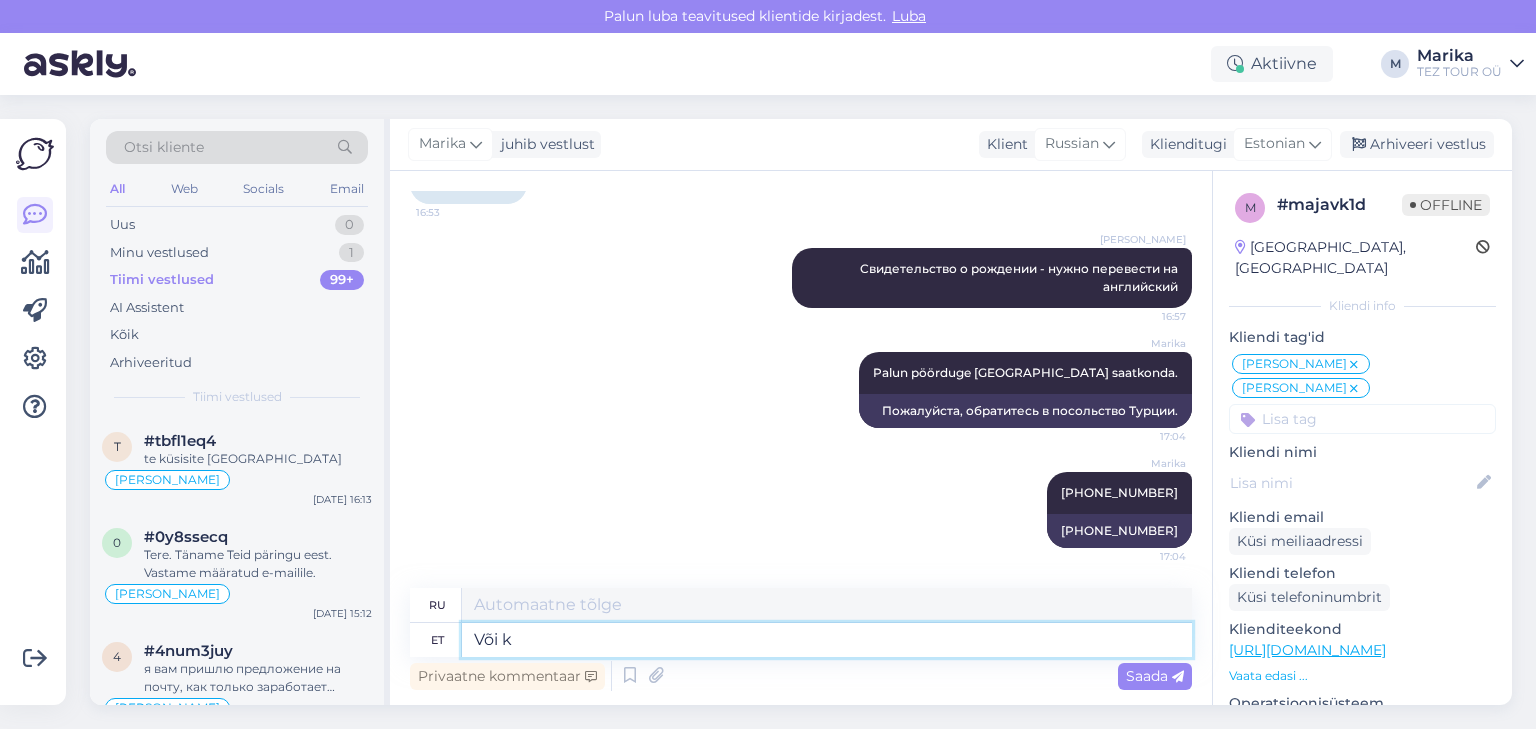 type on "Või ki" 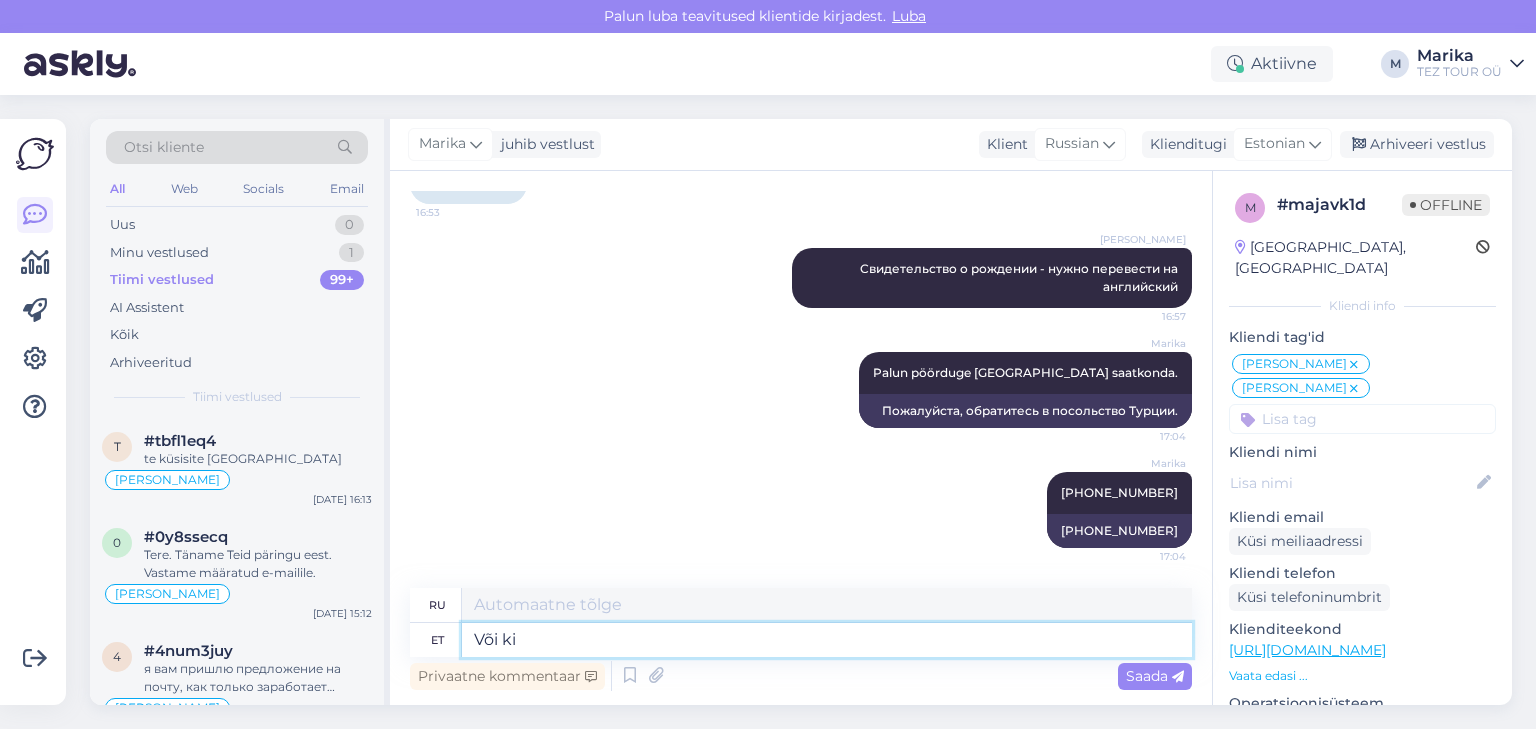 type on "Или" 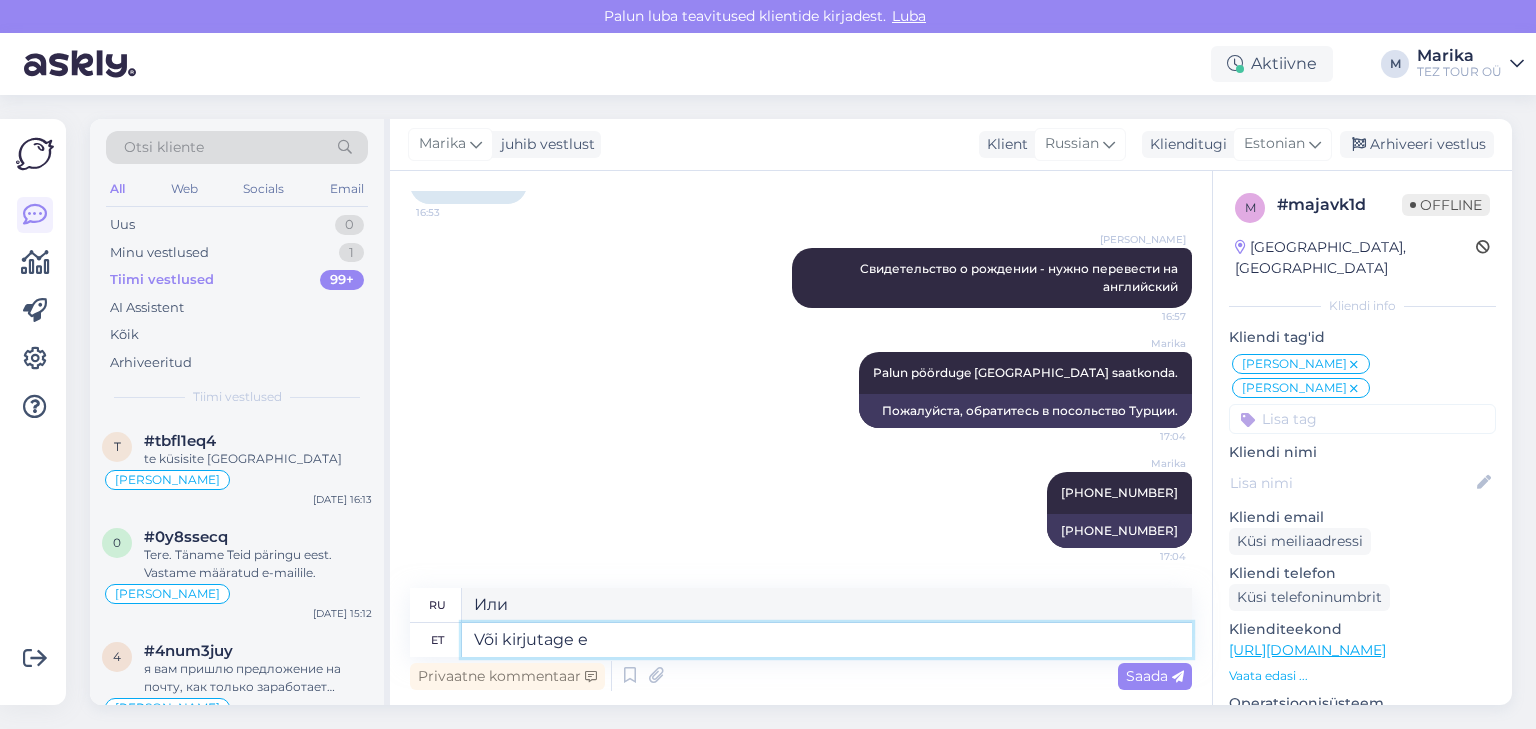 type on "Või kirjutage e-" 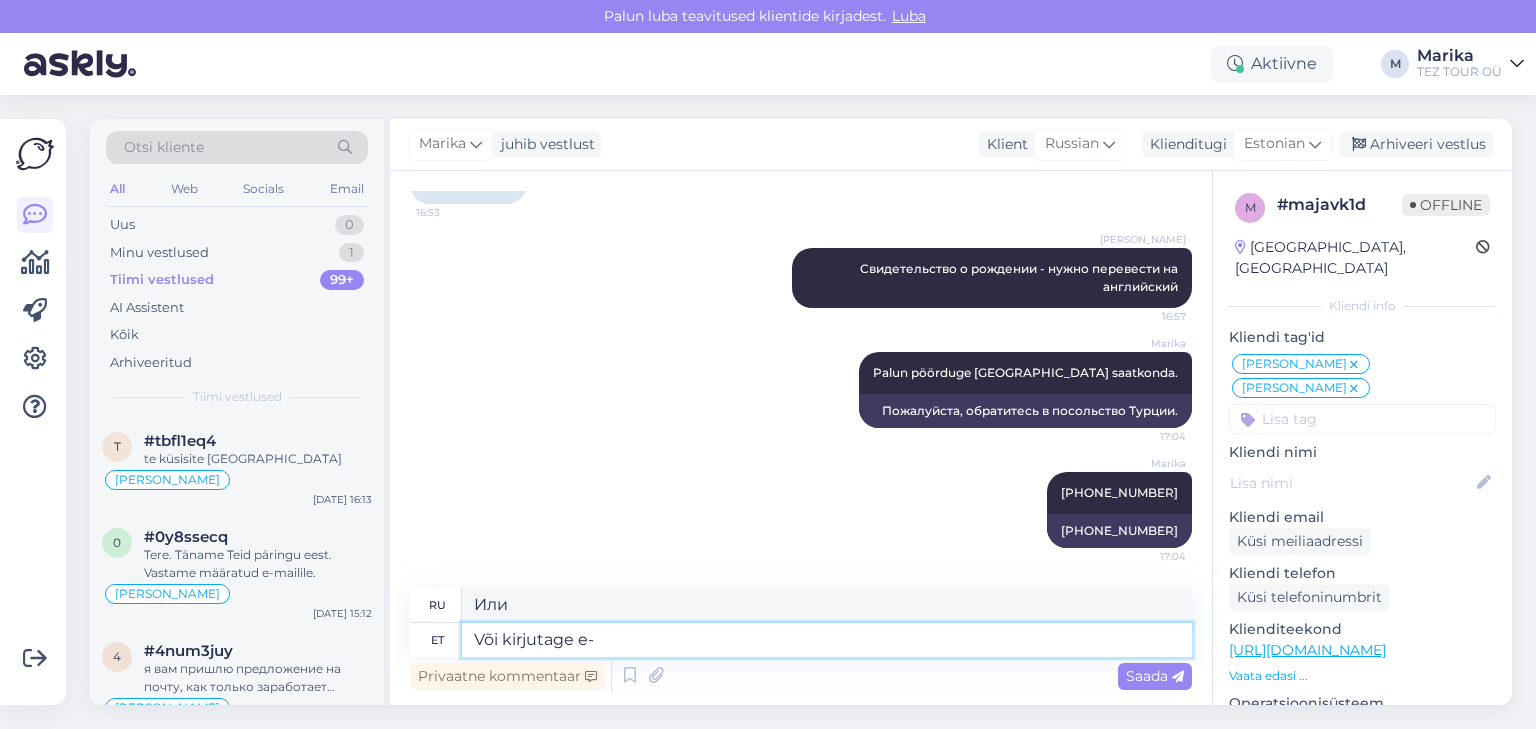 type on "Или напишите" 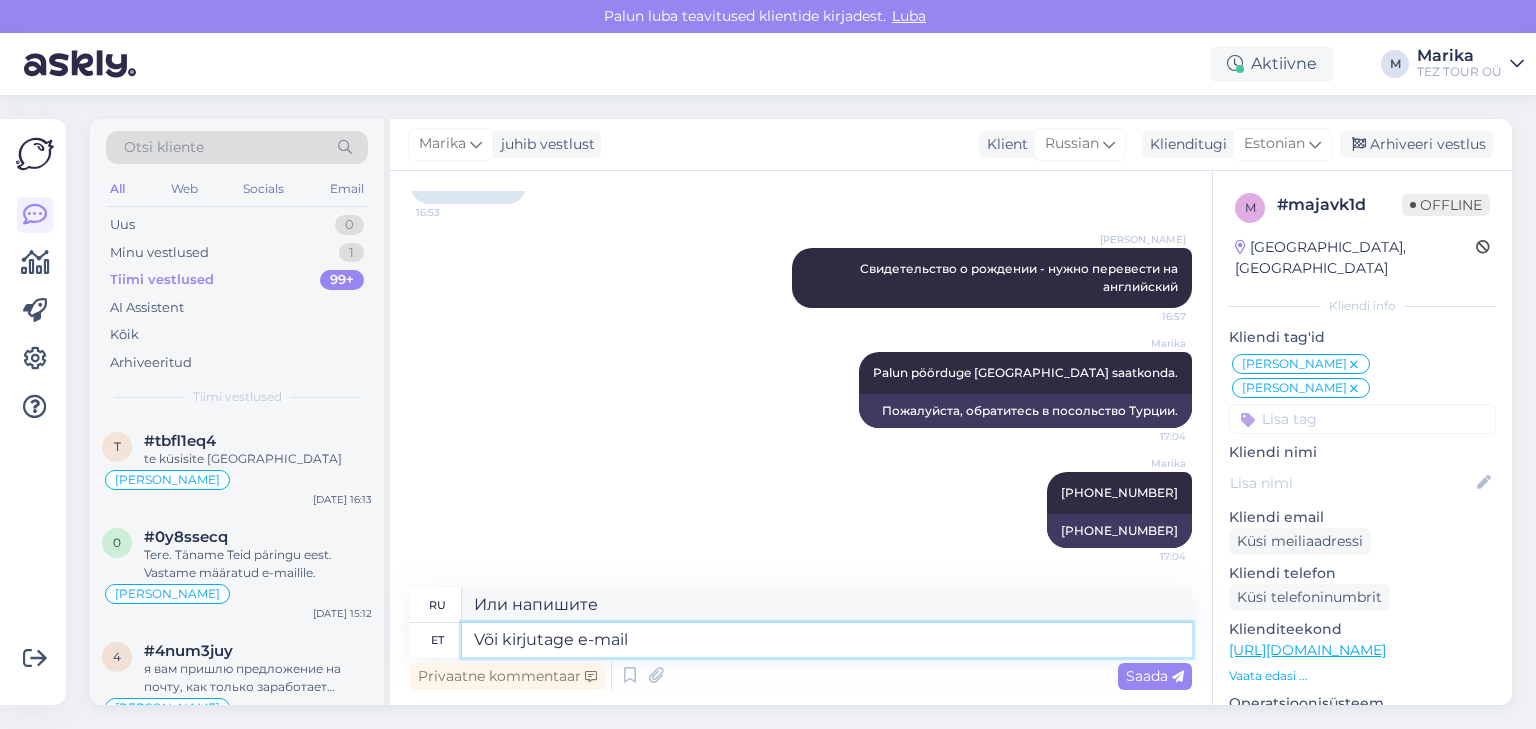 paste on "embassy.tallinn@mfa.gov.tr" 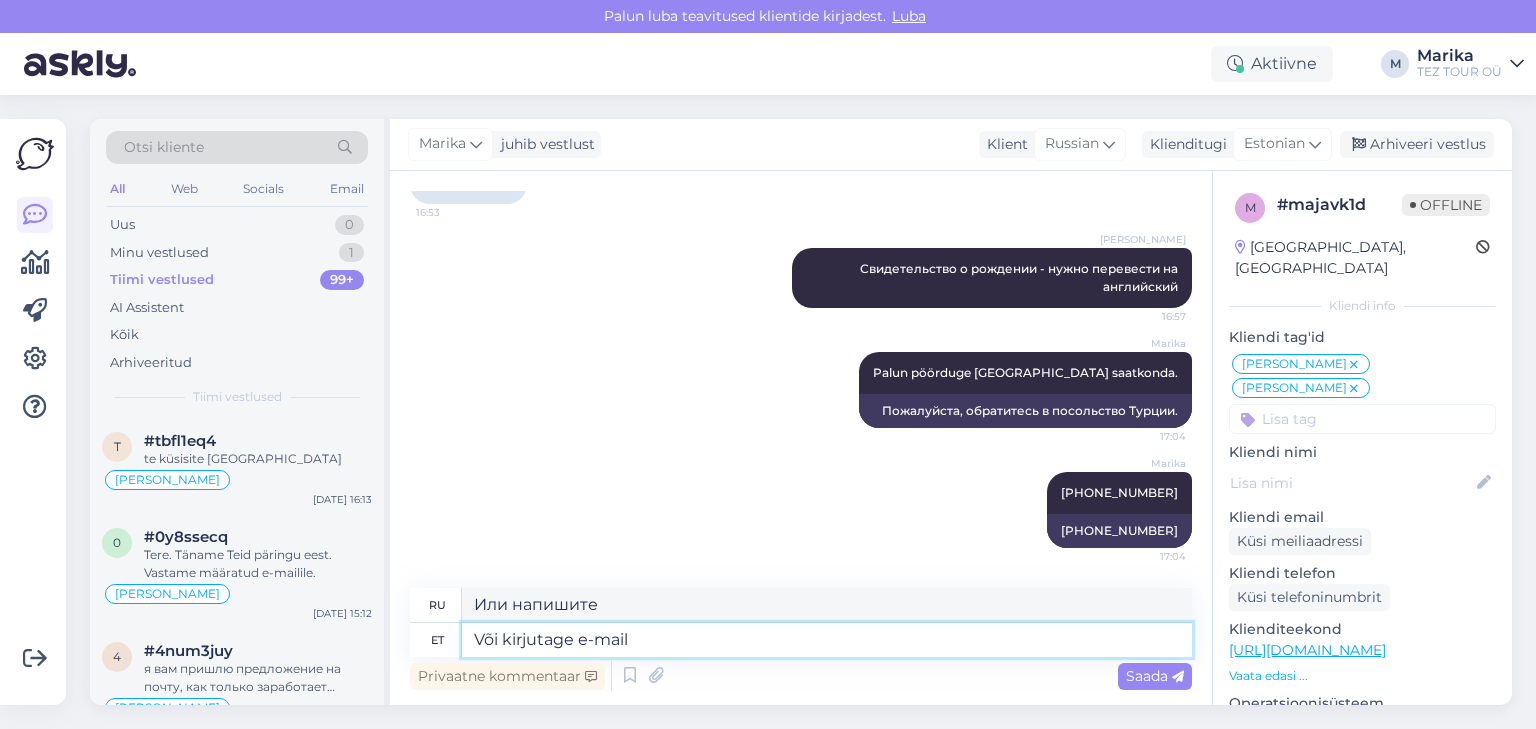 type on "Või kirjutage e-mail embassy.tallinn@mfa.gov.tr" 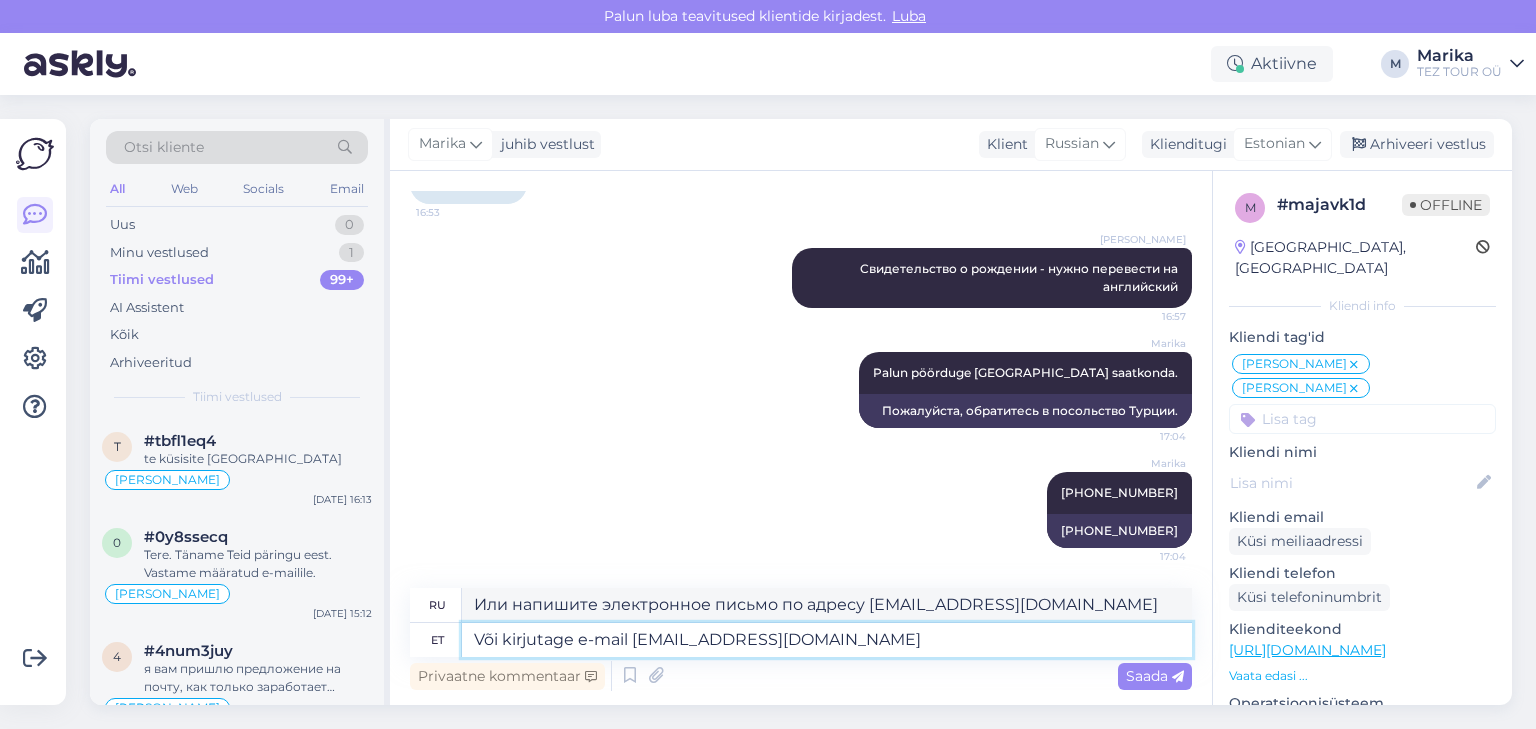 type on "Или напишите электронное письмо." 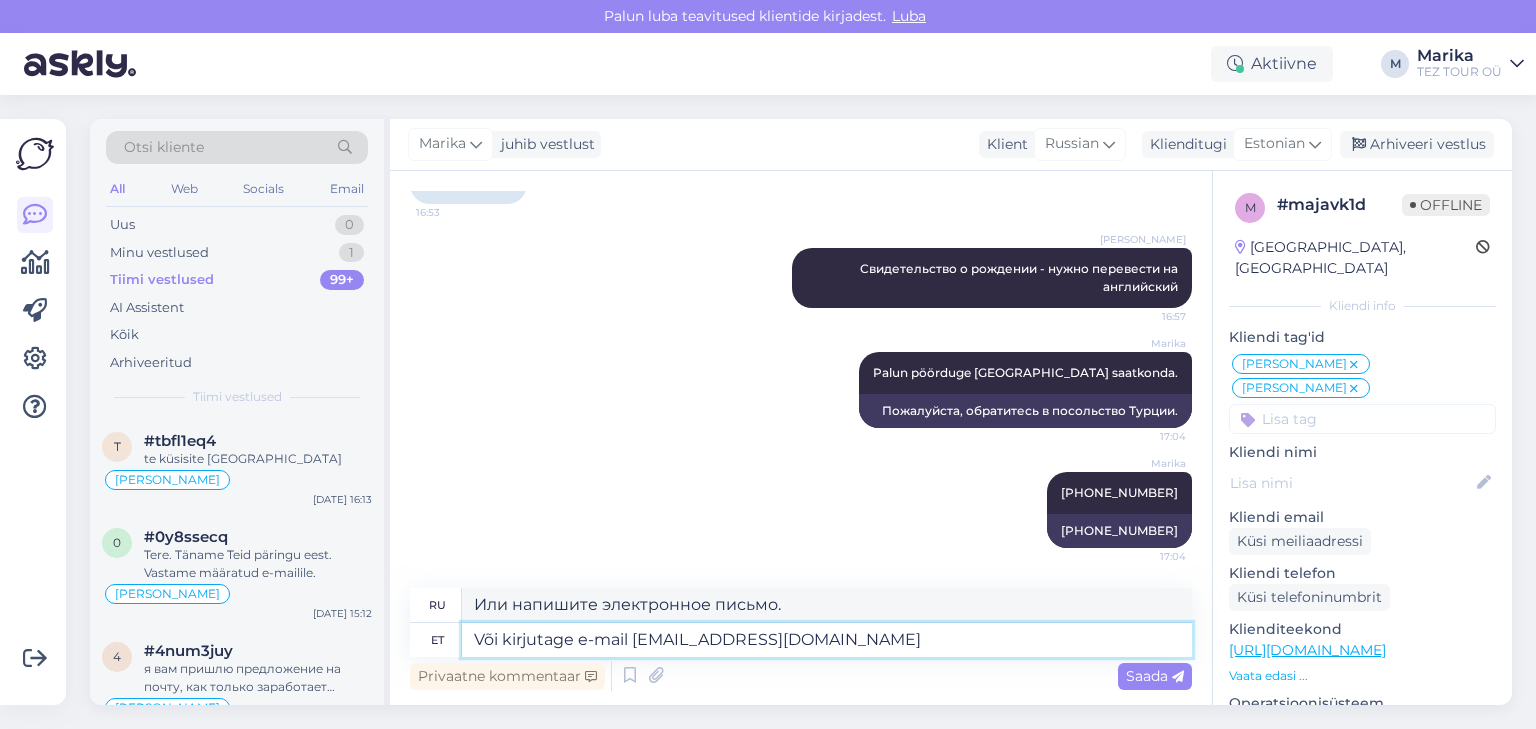 click on "Või kirjutage e-mail embassy.tallinn@mfa.gov.tr" at bounding box center [827, 640] 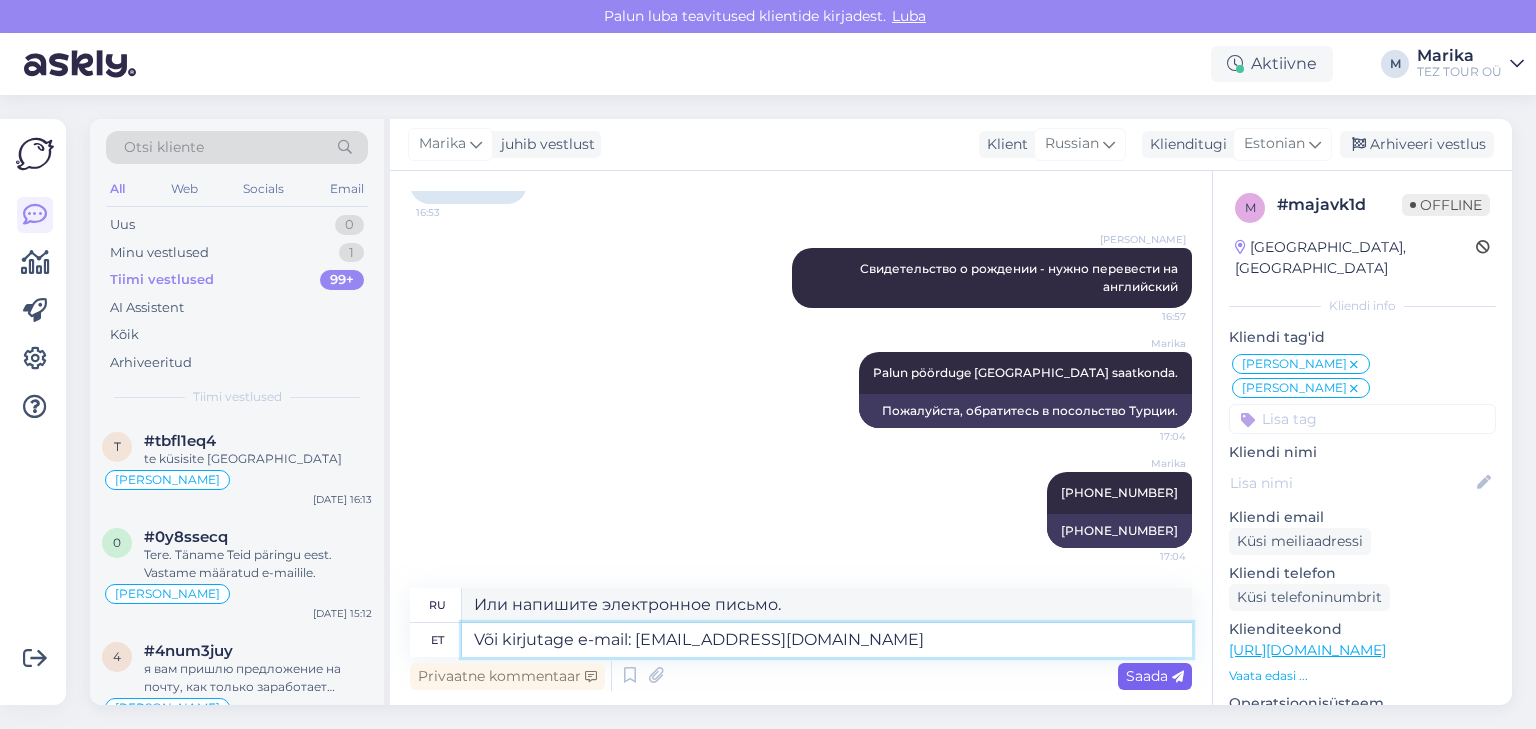 type on "Или напишите электронное письмо по адресу: embassy.tallinn@mfa.gov.tr" 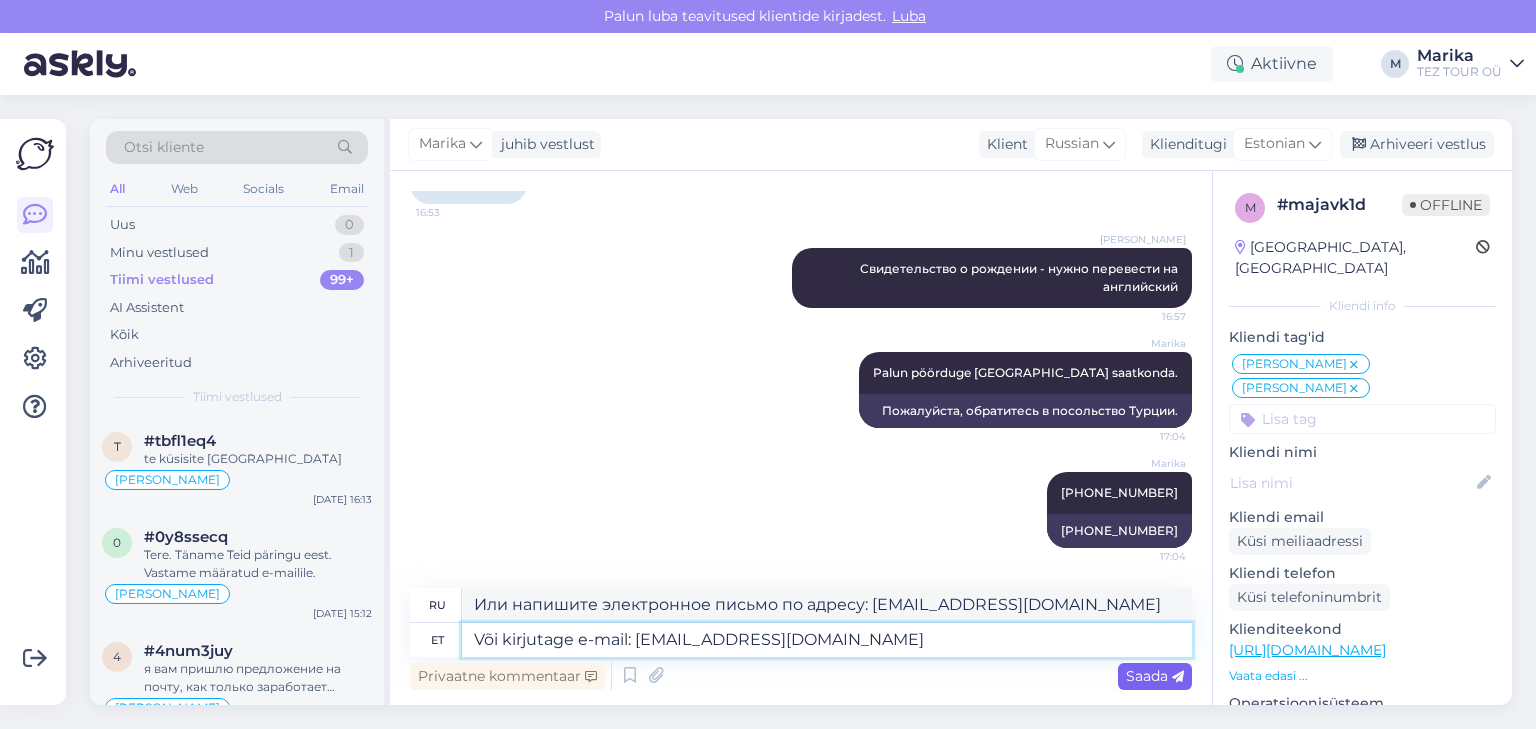 type on "Või kirjutage e-mail: [EMAIL_ADDRESS][DOMAIN_NAME]" 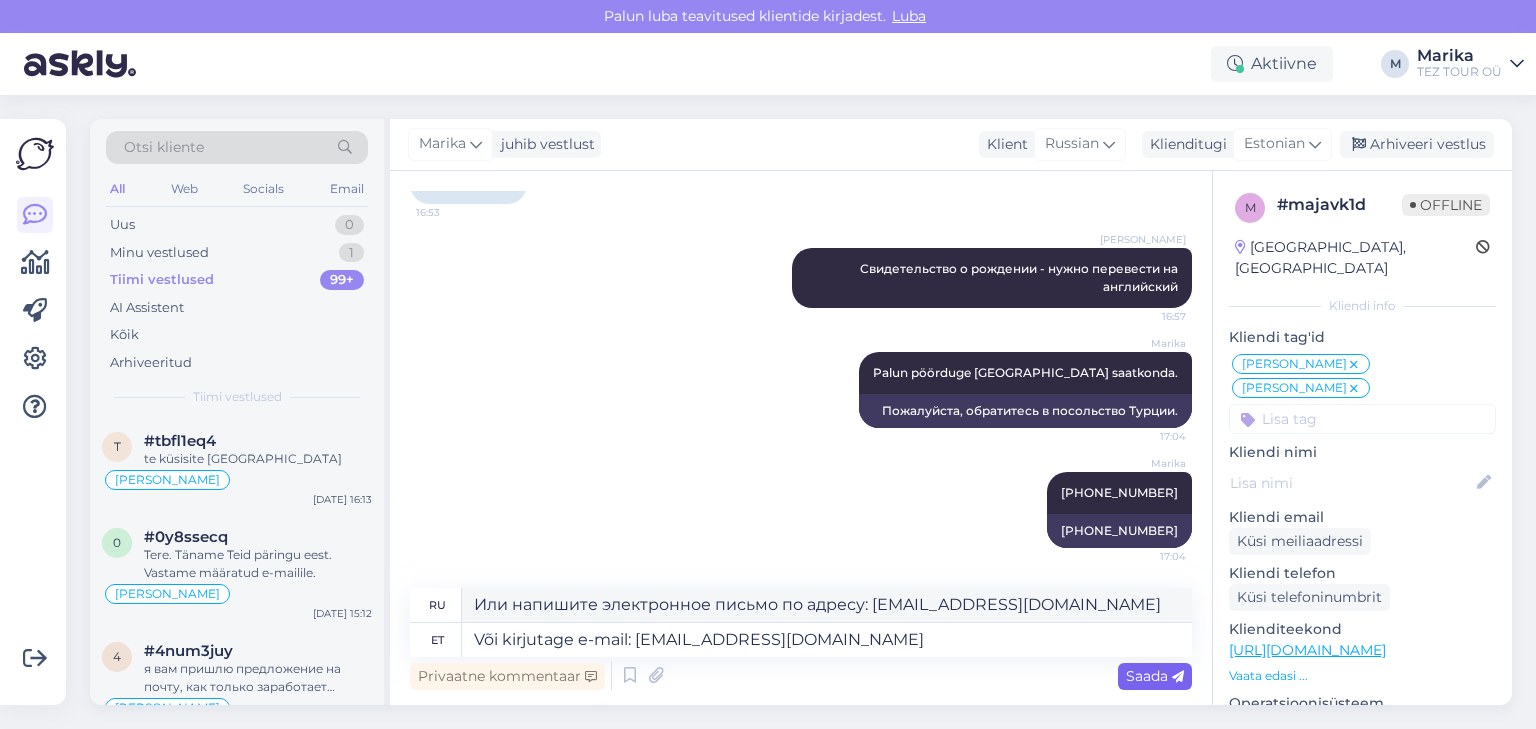 click on "Saada" at bounding box center [1155, 676] 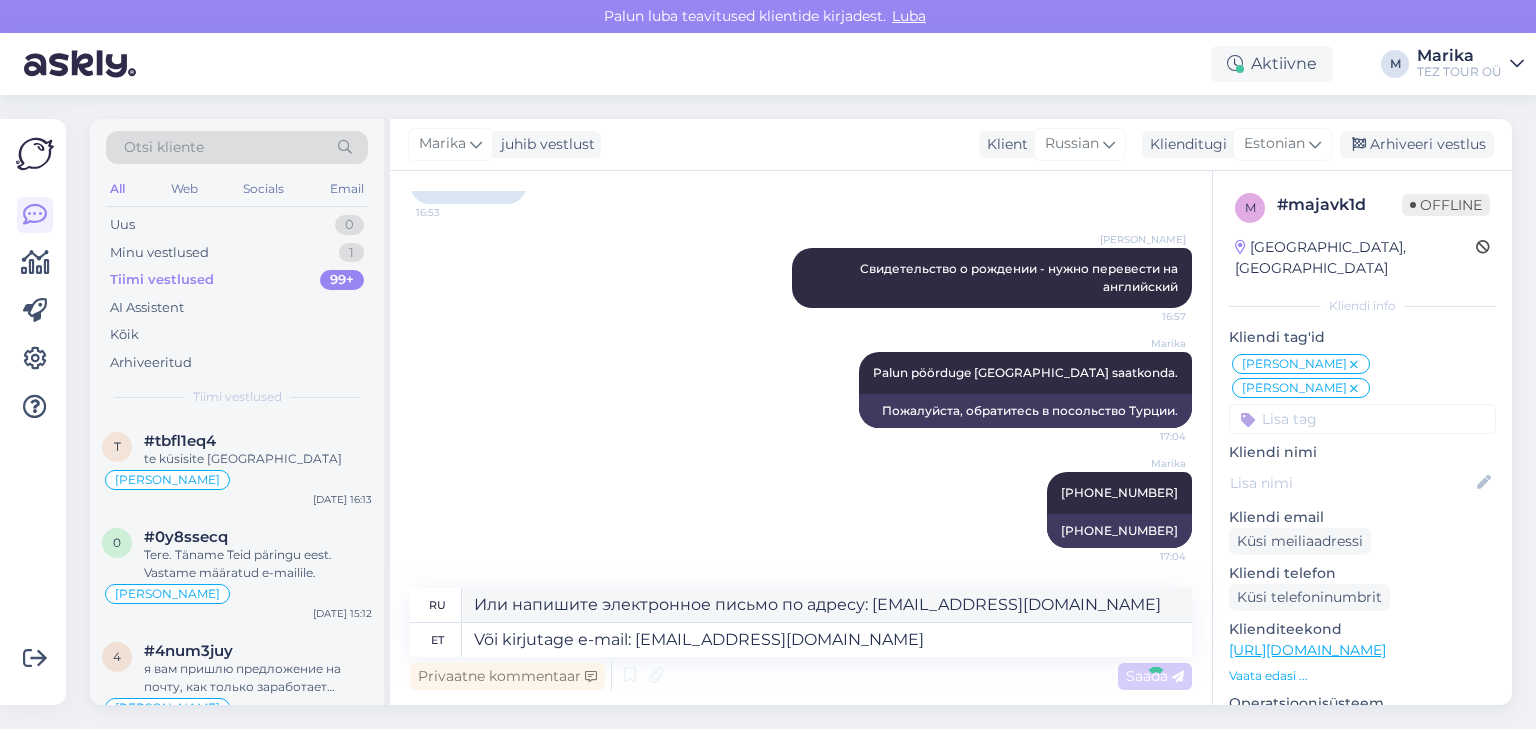 type 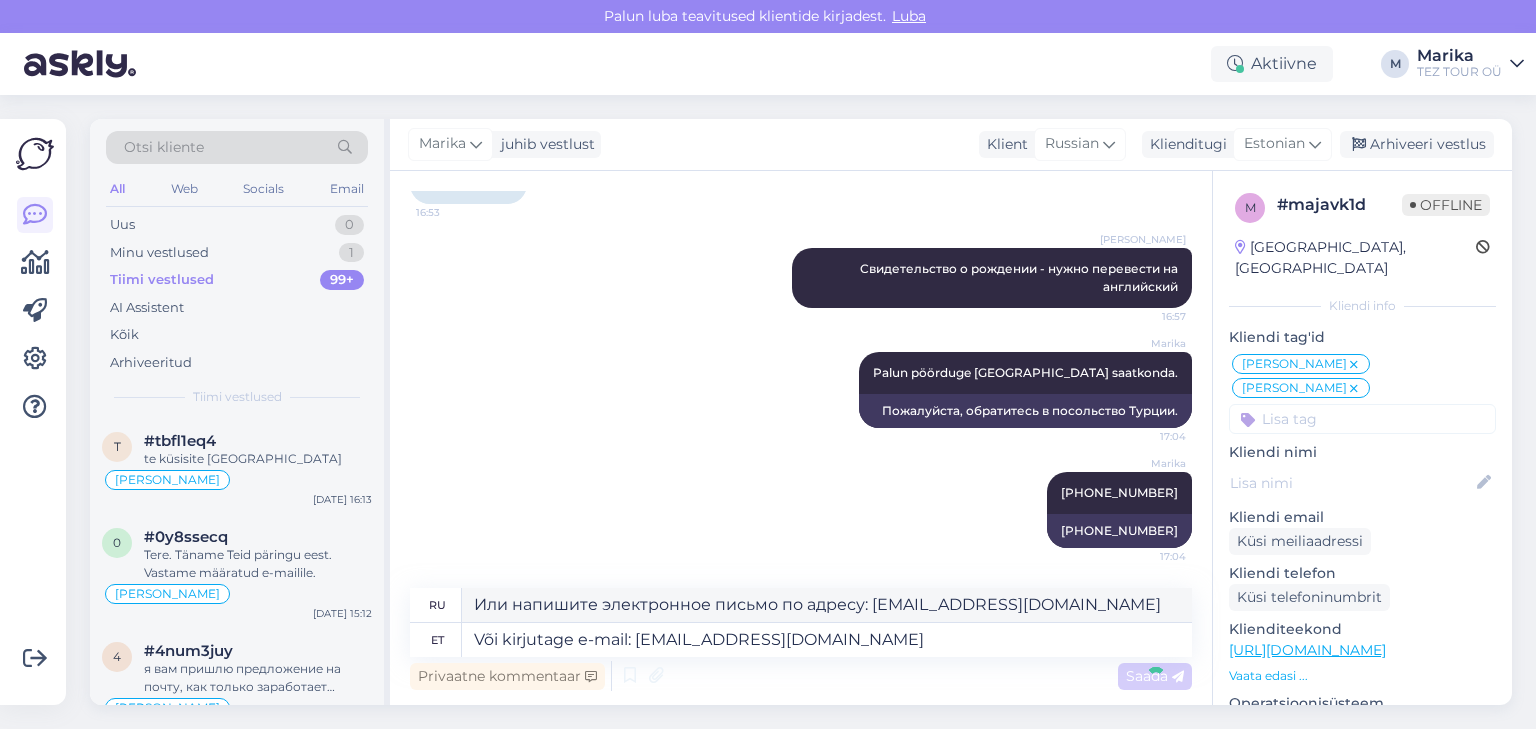 type 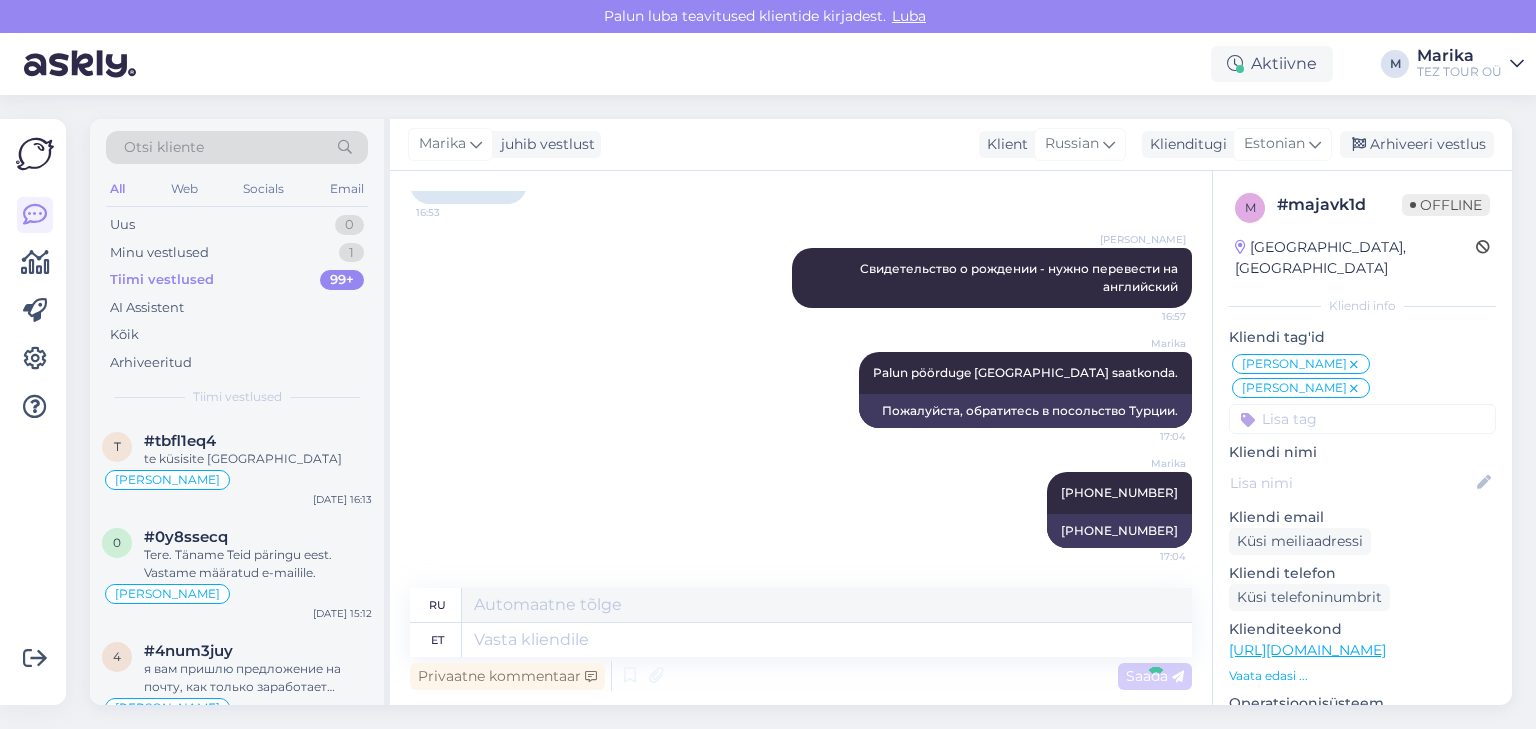 scroll, scrollTop: 4401, scrollLeft: 0, axis: vertical 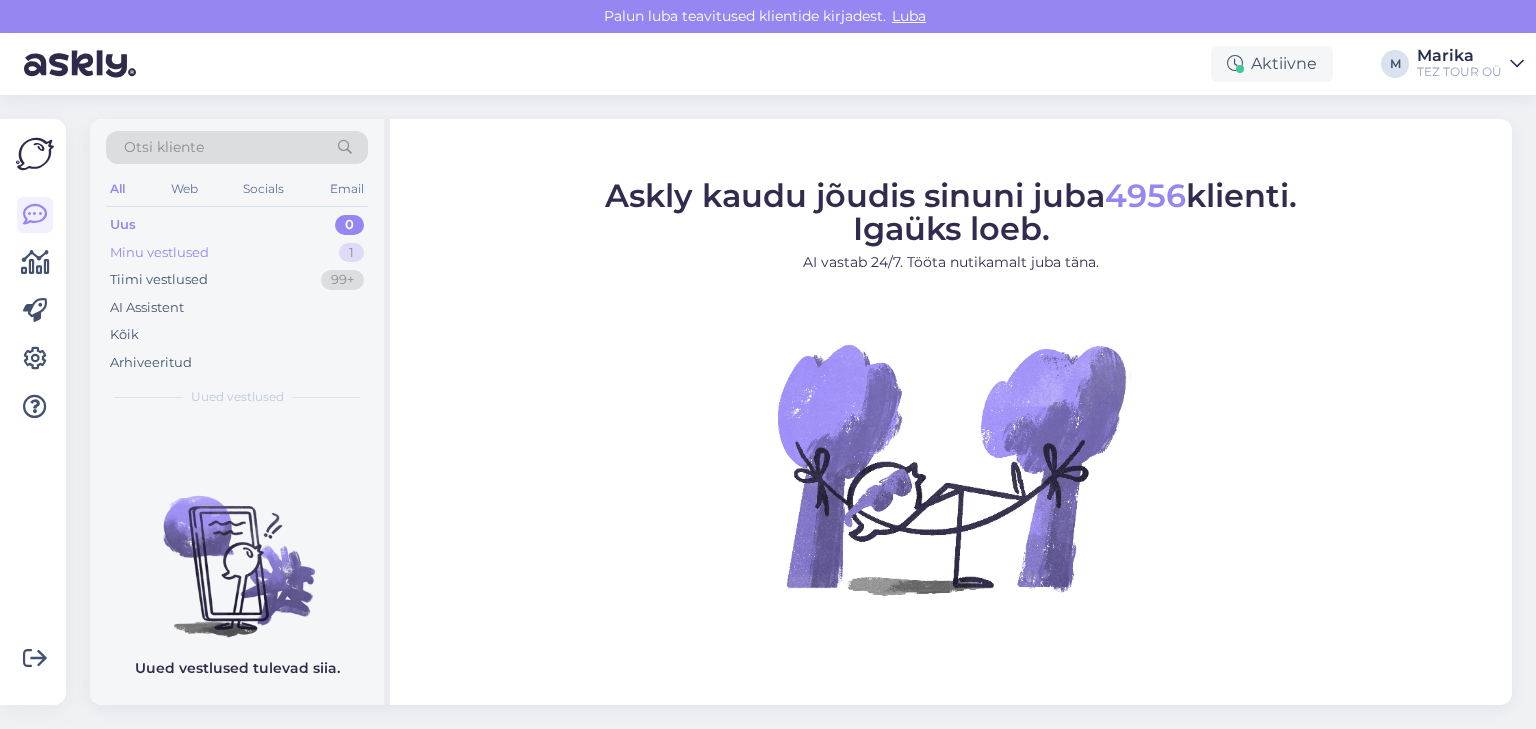 click on "Minu vestlused" at bounding box center (159, 253) 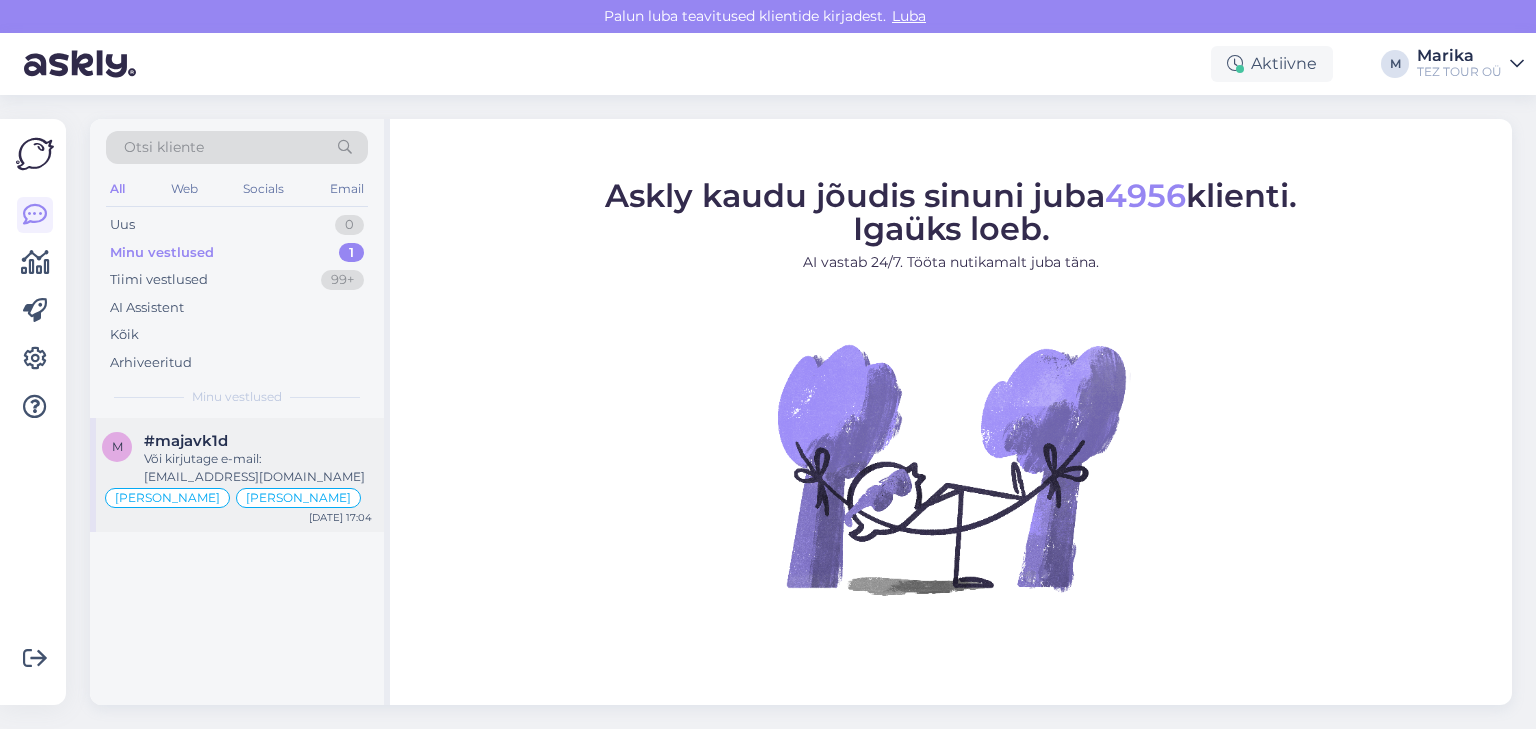 click on "Või kirjutage e-mail: embassy.tallinn@mfa.gov.tr" at bounding box center [258, 468] 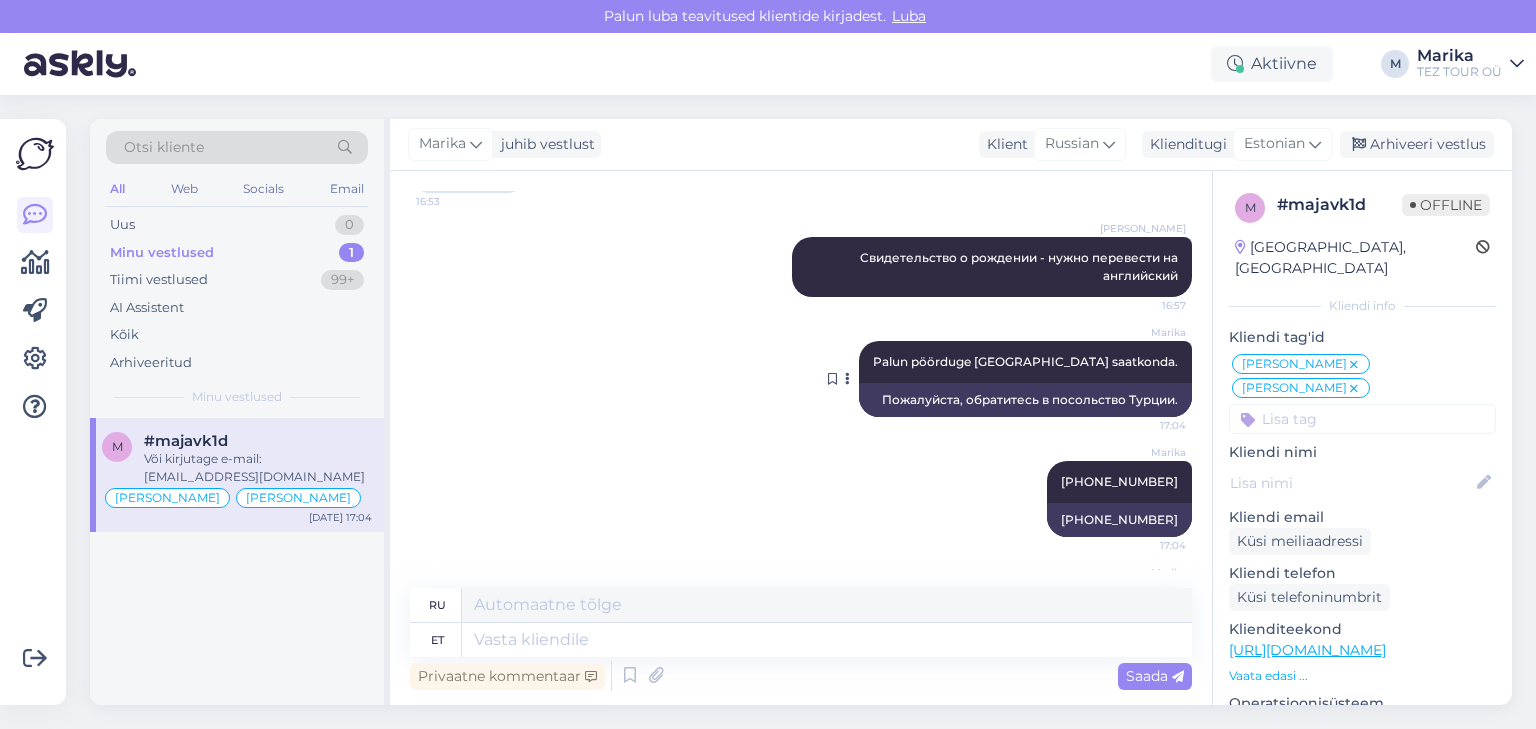 scroll, scrollTop: 4400, scrollLeft: 0, axis: vertical 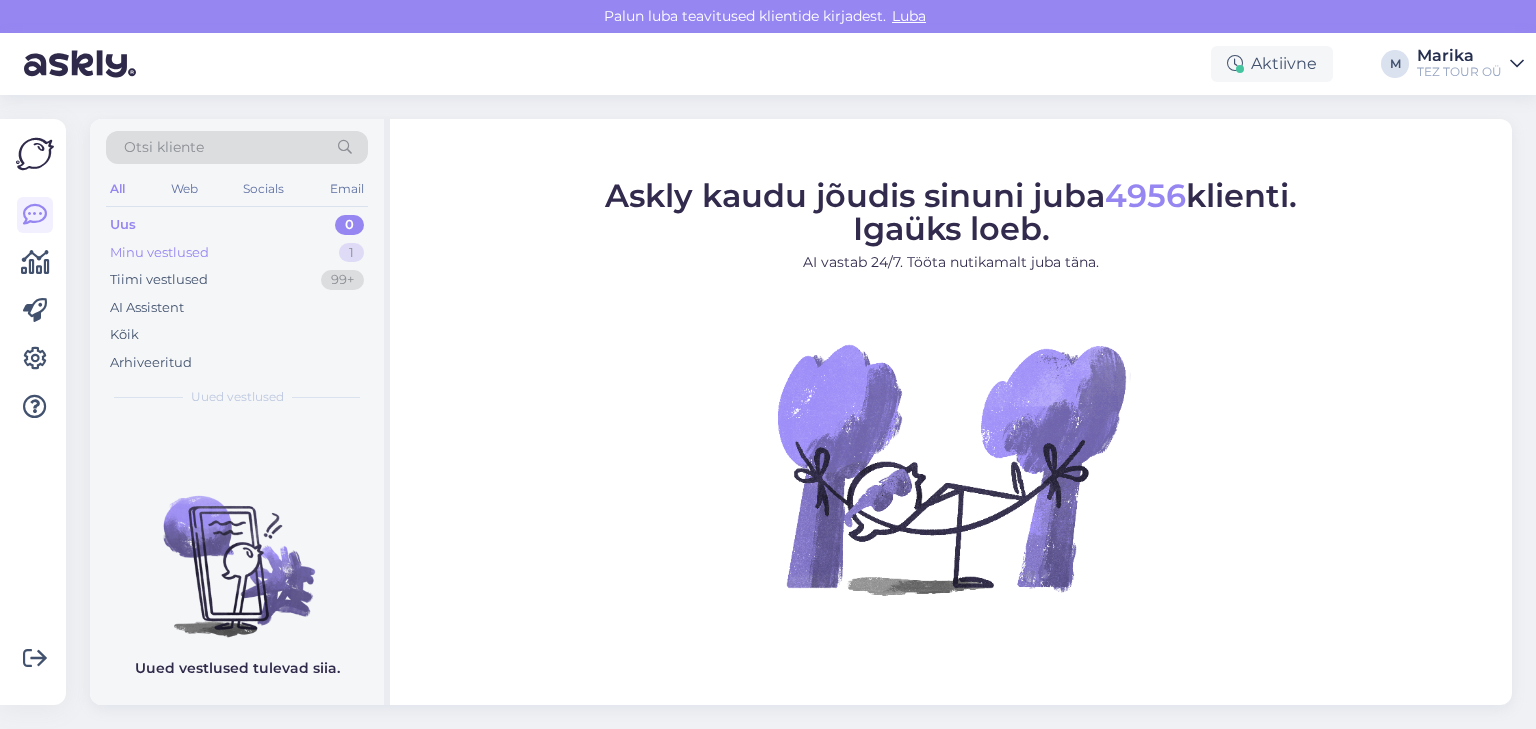 click on "Minu vestlused 1" at bounding box center (237, 253) 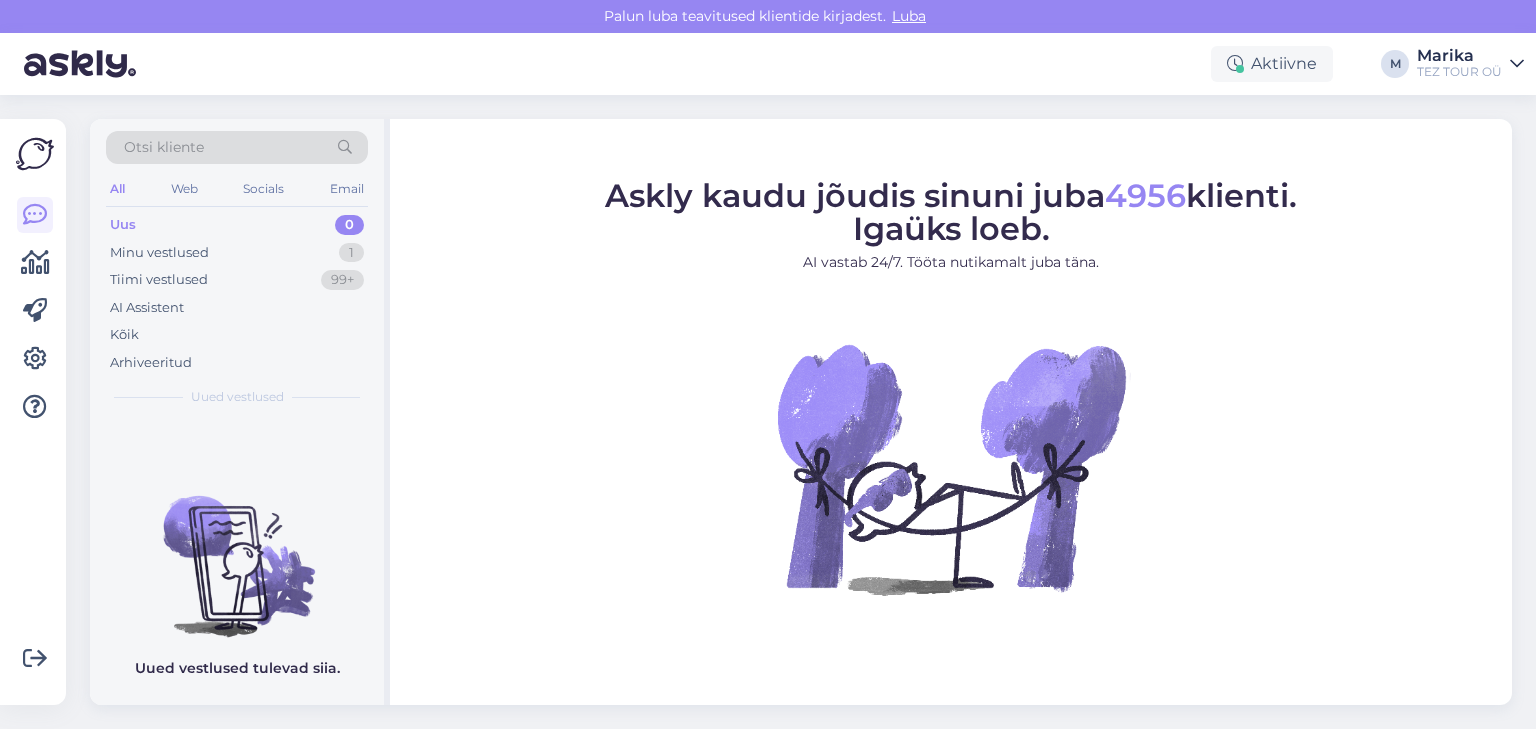scroll, scrollTop: 0, scrollLeft: 0, axis: both 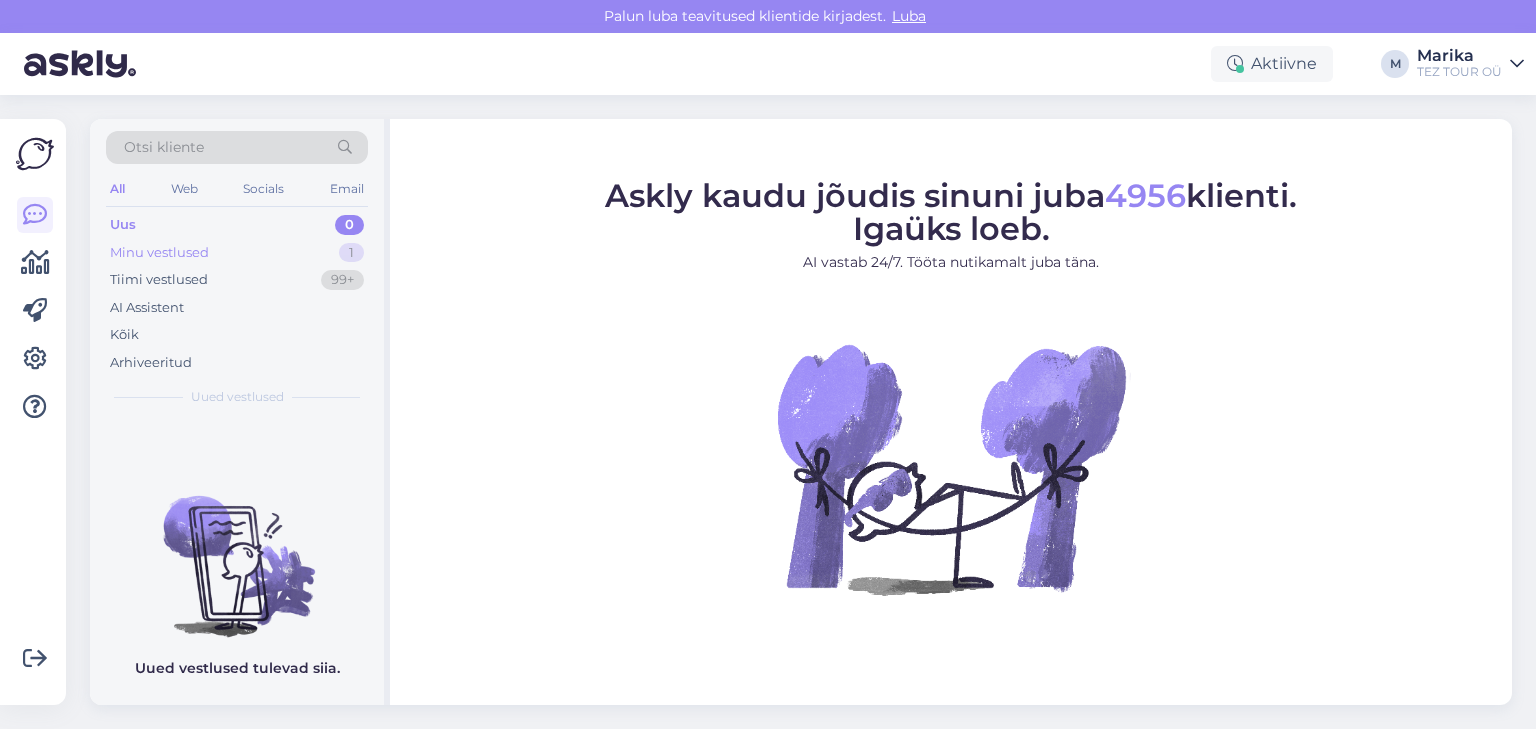 click on "Minu vestlused 1" at bounding box center [237, 253] 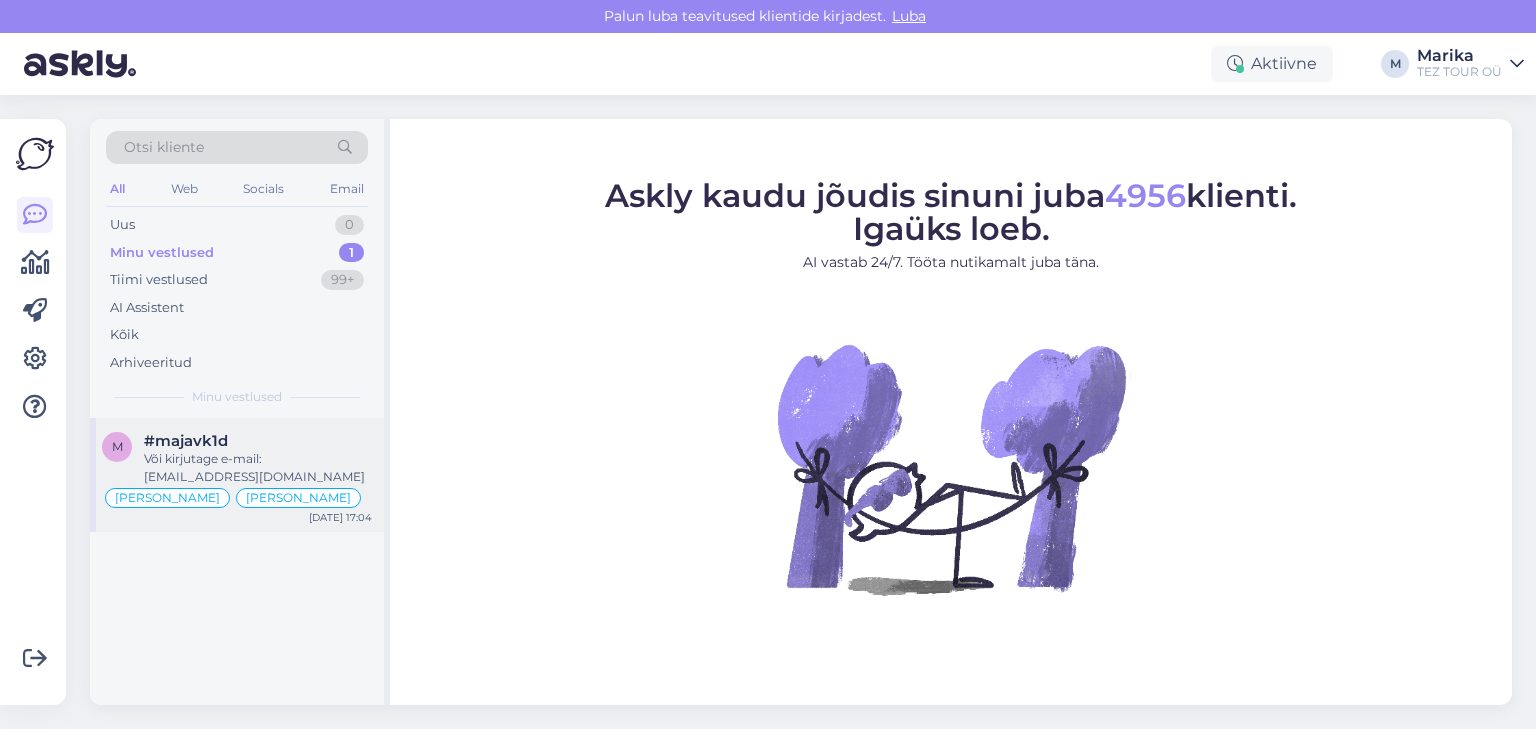 click on "Või kirjutage e-mail: [EMAIL_ADDRESS][DOMAIN_NAME]" at bounding box center (258, 468) 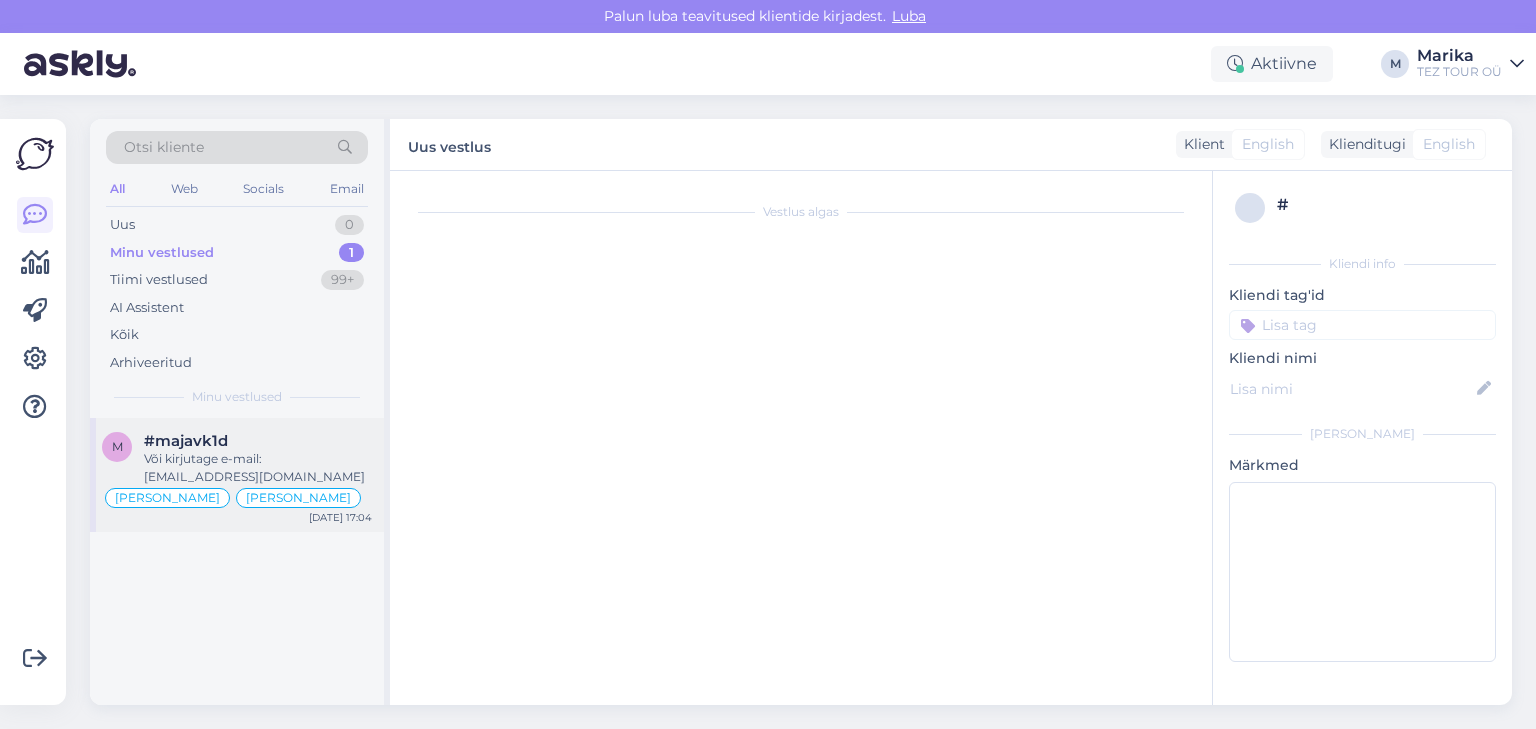 type on "если у туриста "серый паспорт", то выберете гражданство [GEOGRAPHIC_DATA].
виза стоит 27 USD, если желаете оформить через нас, то стоимость будет 35 евро" 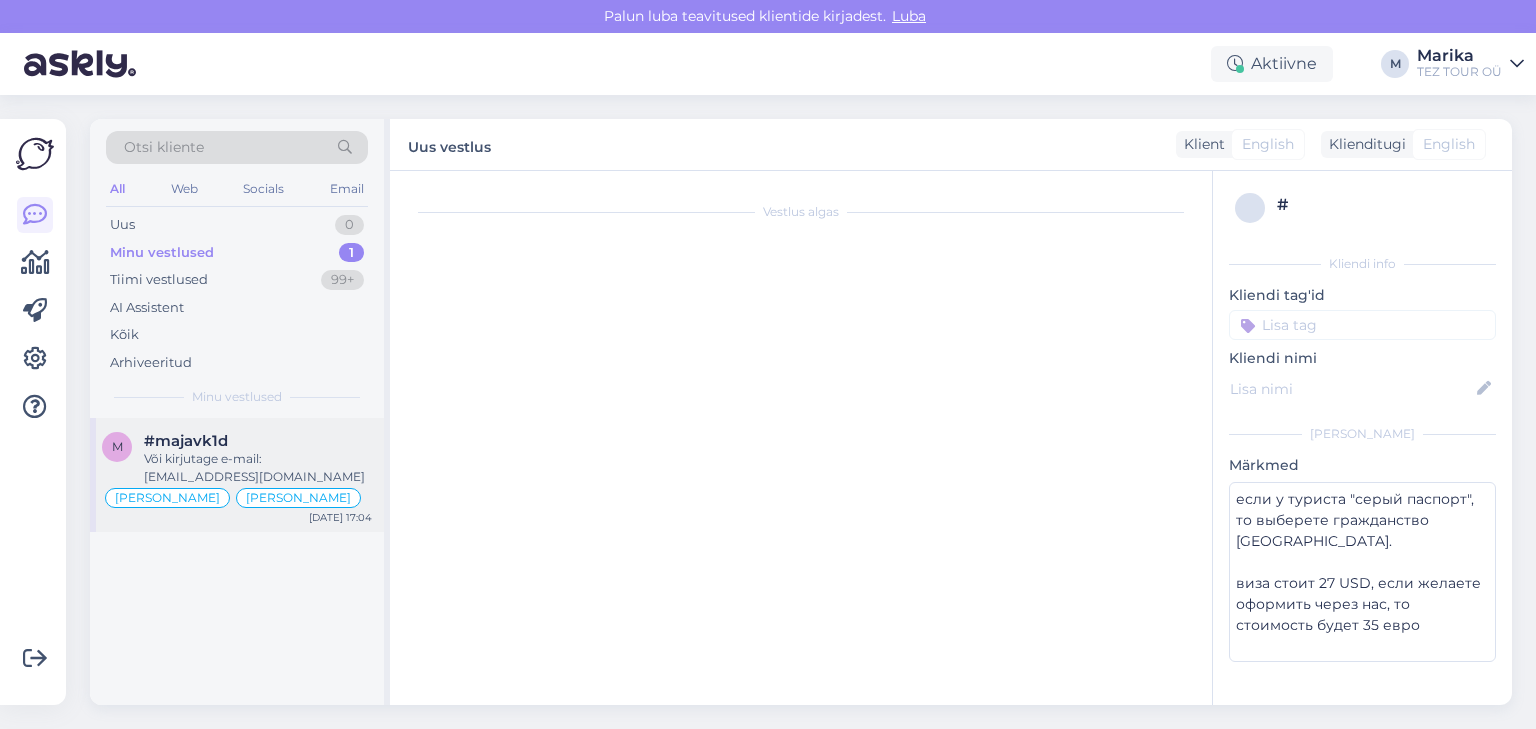 scroll, scrollTop: 4401, scrollLeft: 0, axis: vertical 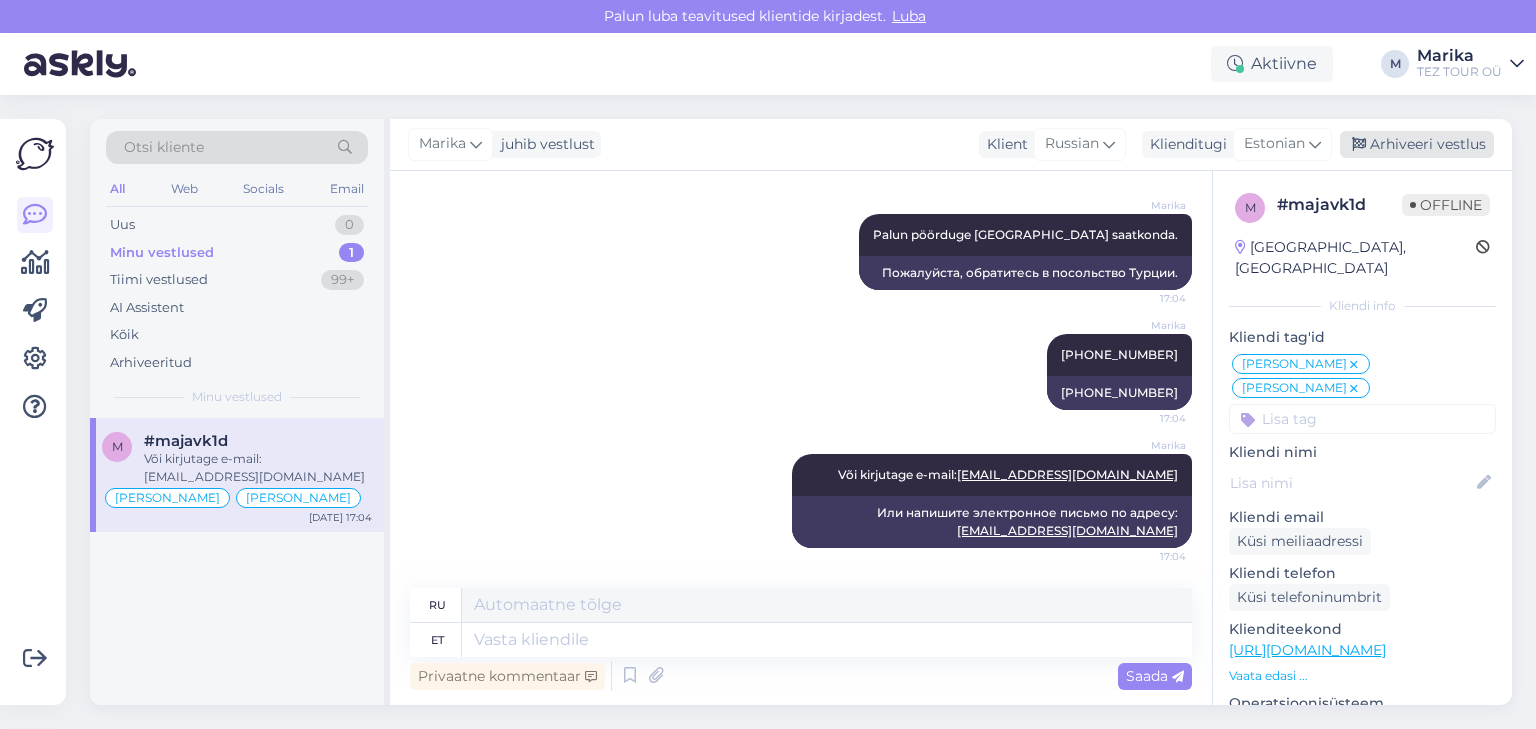 click on "Arhiveeri vestlus" at bounding box center [1417, 144] 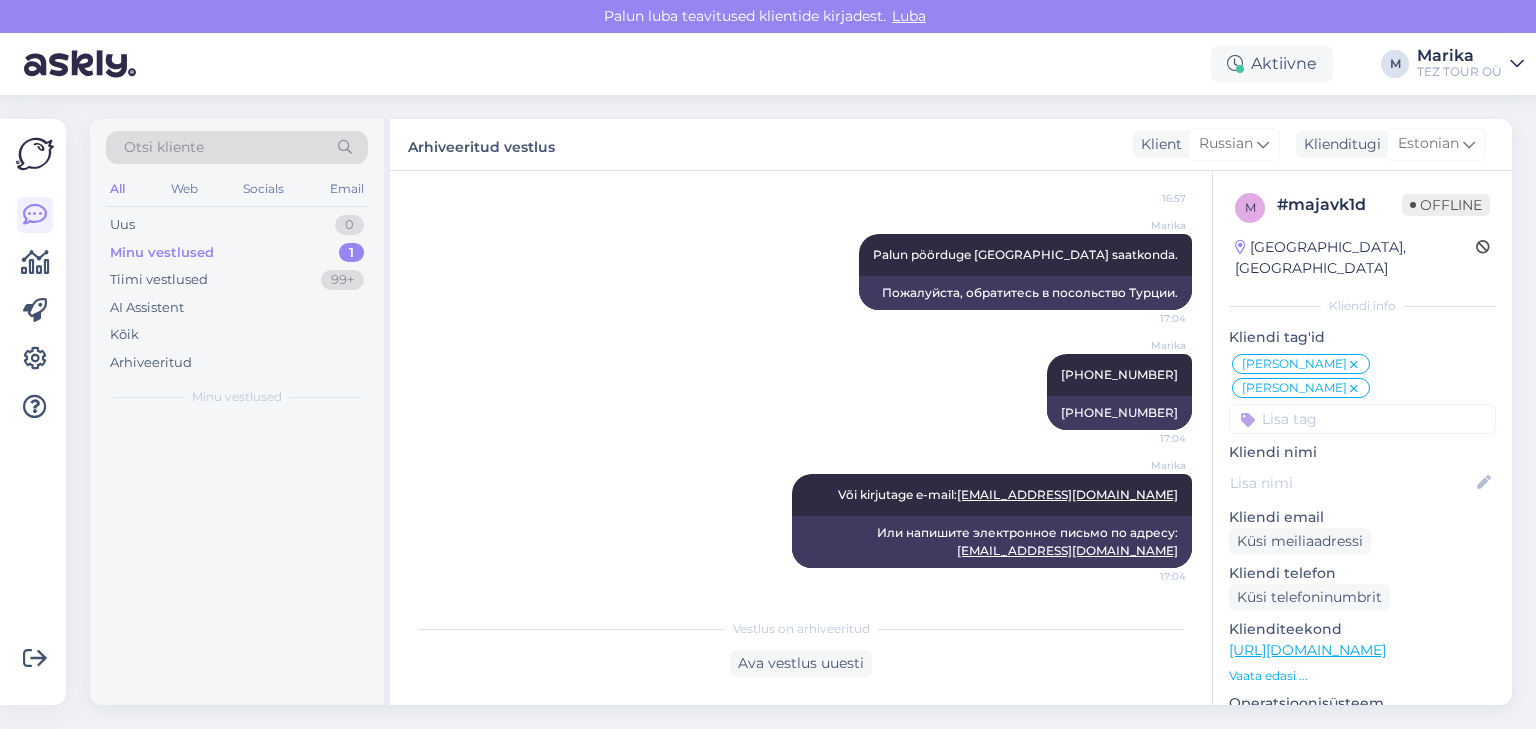 scroll, scrollTop: 4381, scrollLeft: 0, axis: vertical 